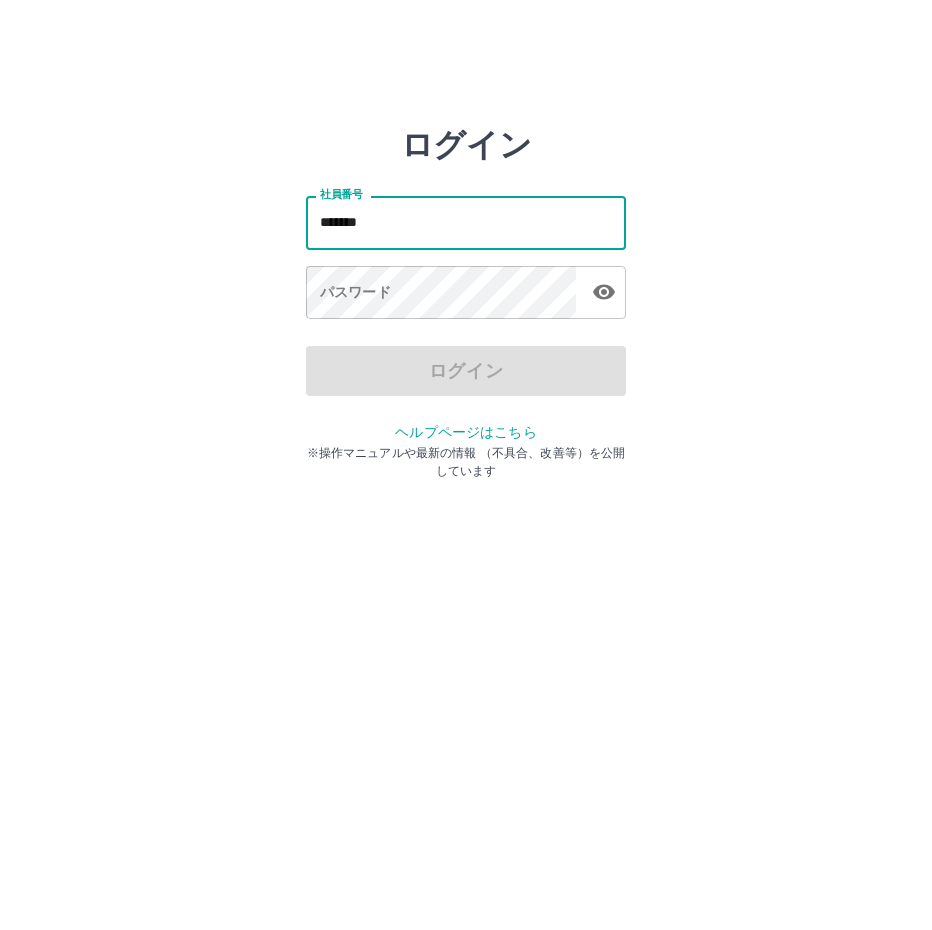 scroll, scrollTop: 0, scrollLeft: 0, axis: both 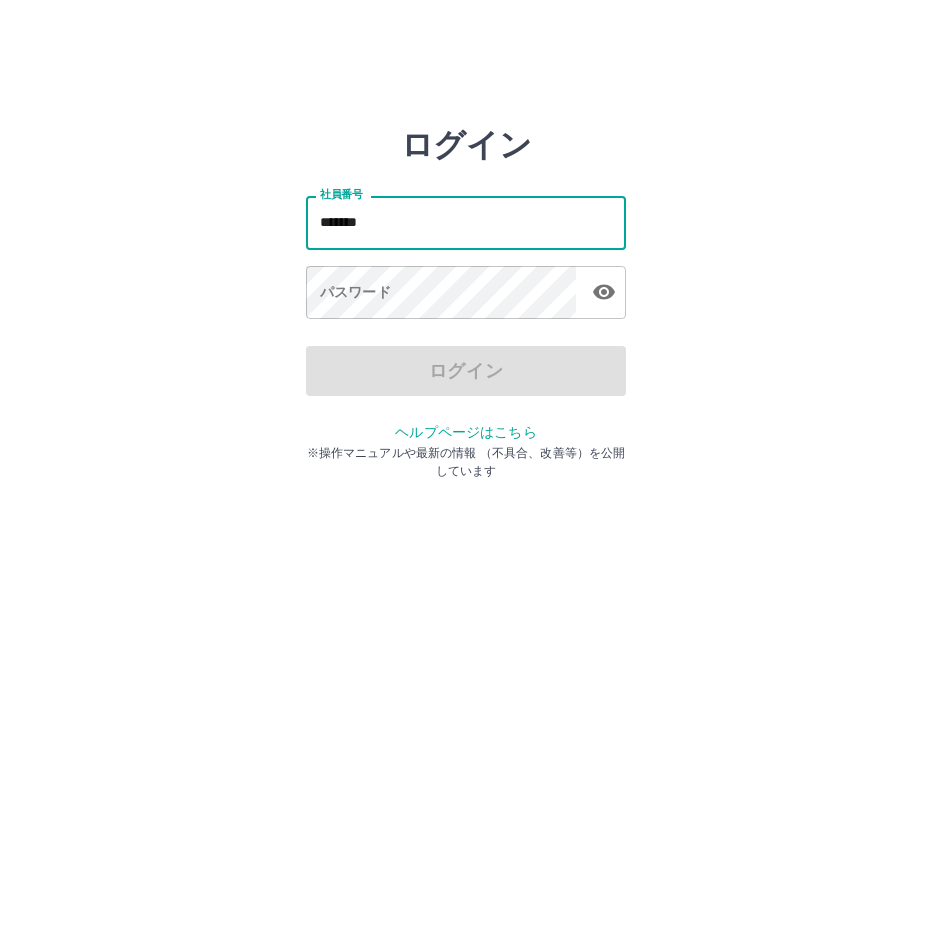 drag, startPoint x: 376, startPoint y: 219, endPoint x: 315, endPoint y: 229, distance: 61.81424 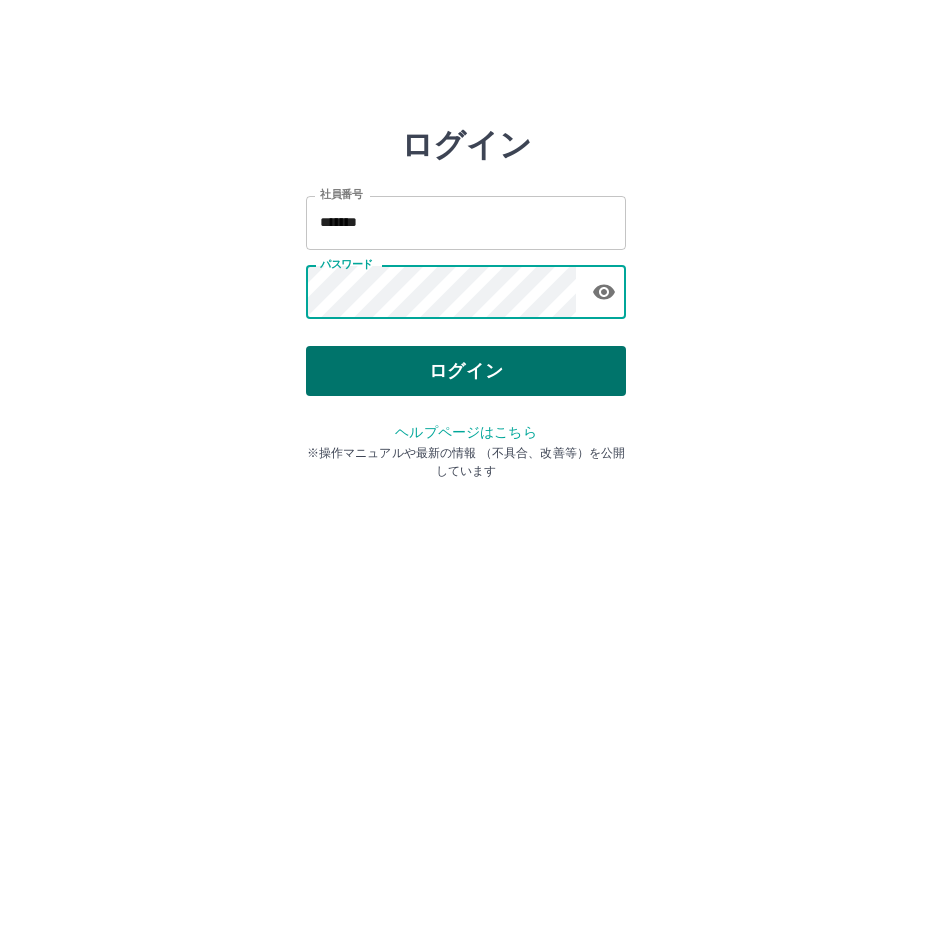 click on "ログイン" at bounding box center (466, 371) 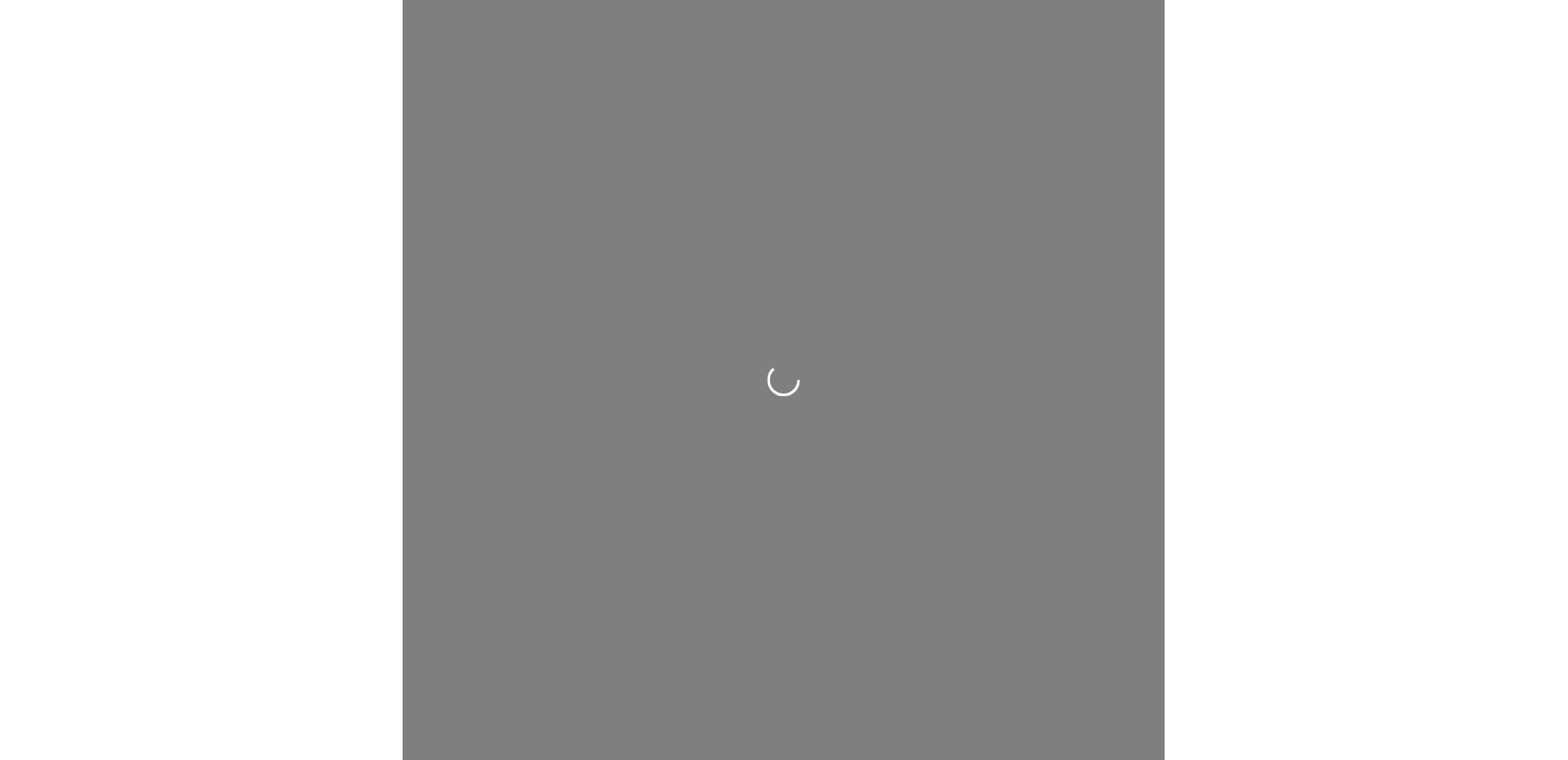 scroll, scrollTop: 0, scrollLeft: 0, axis: both 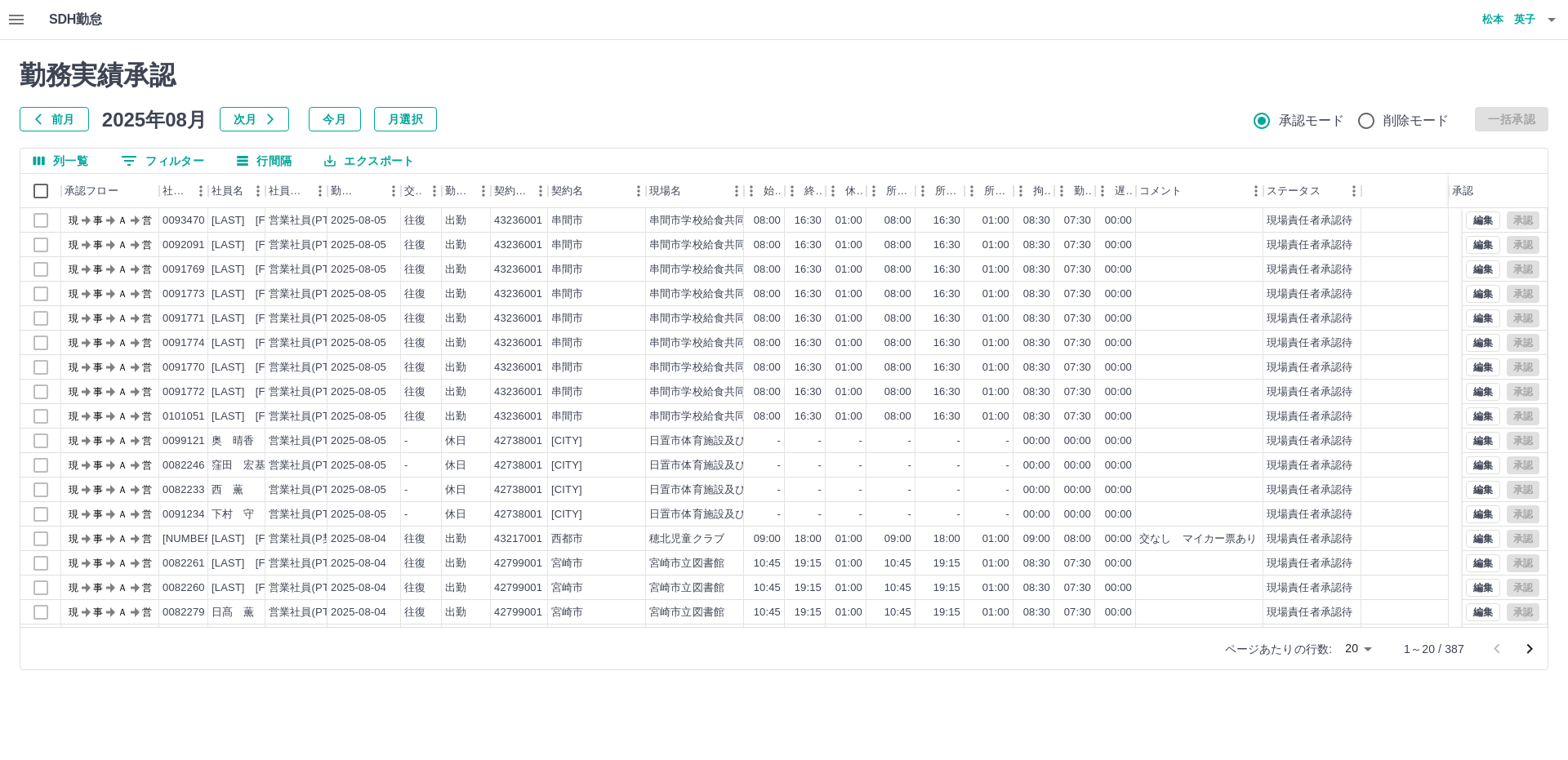 click 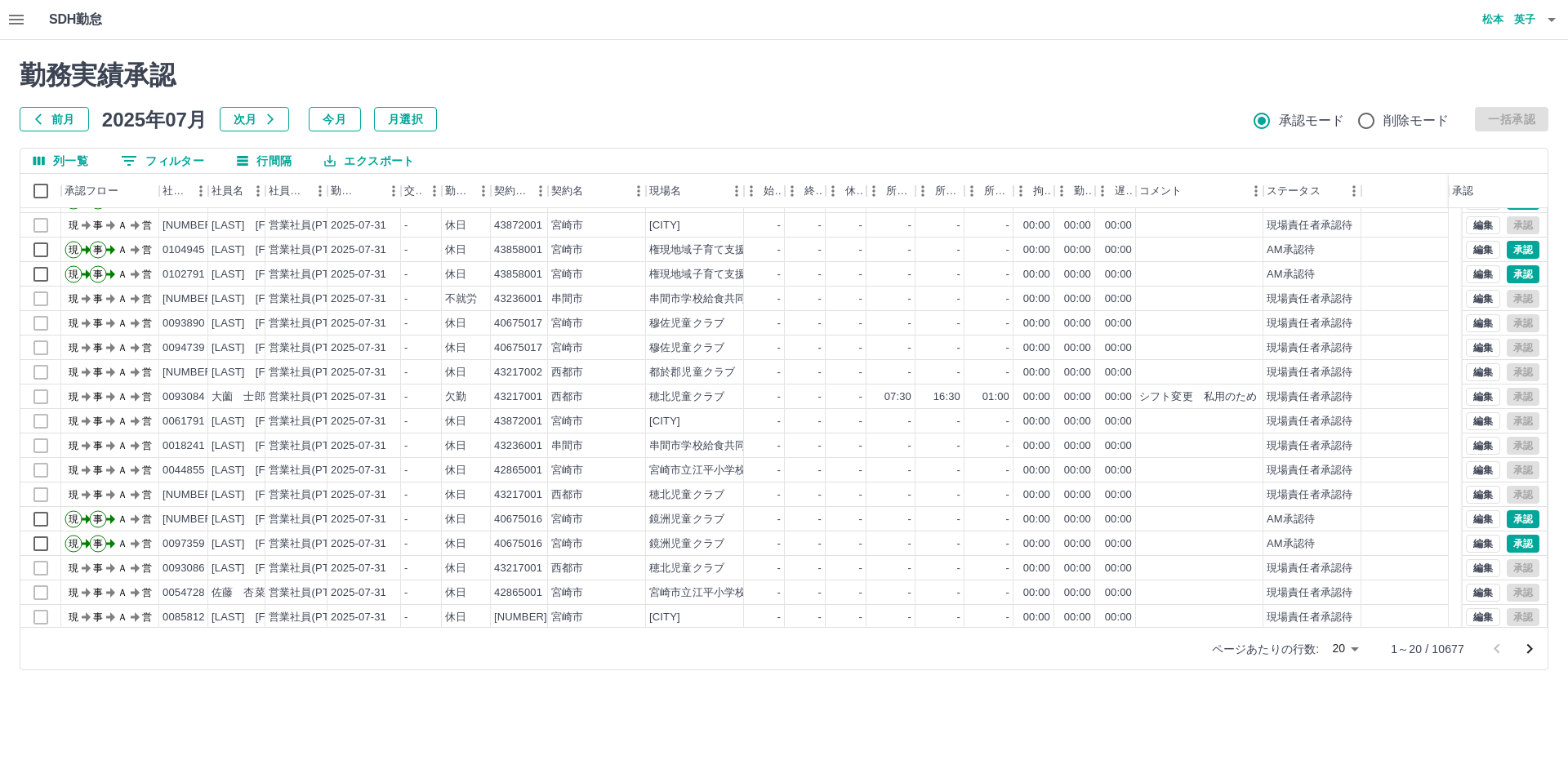 scroll, scrollTop: 0, scrollLeft: 0, axis: both 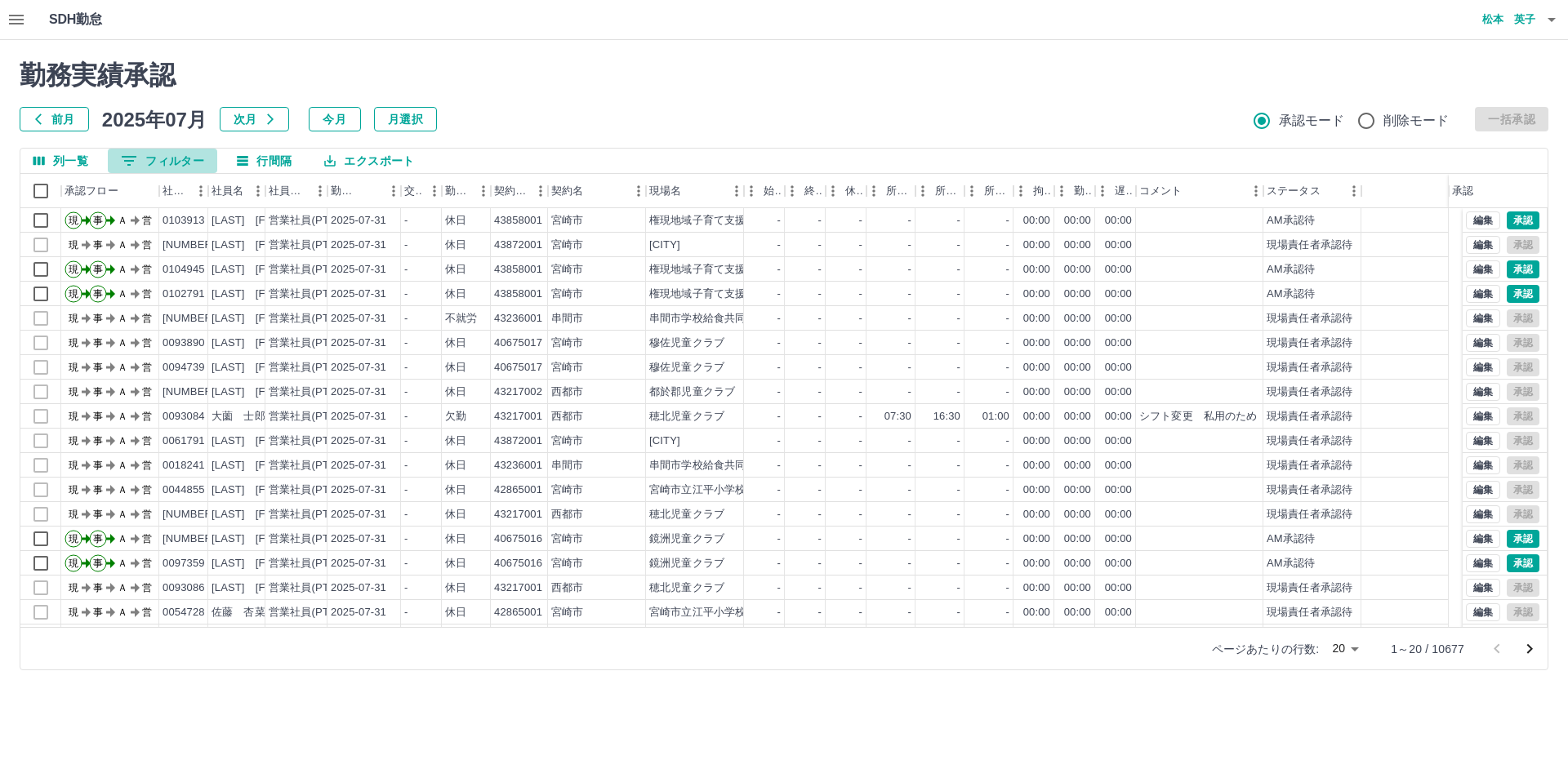 click on "0 フィルター" at bounding box center (163, 161) 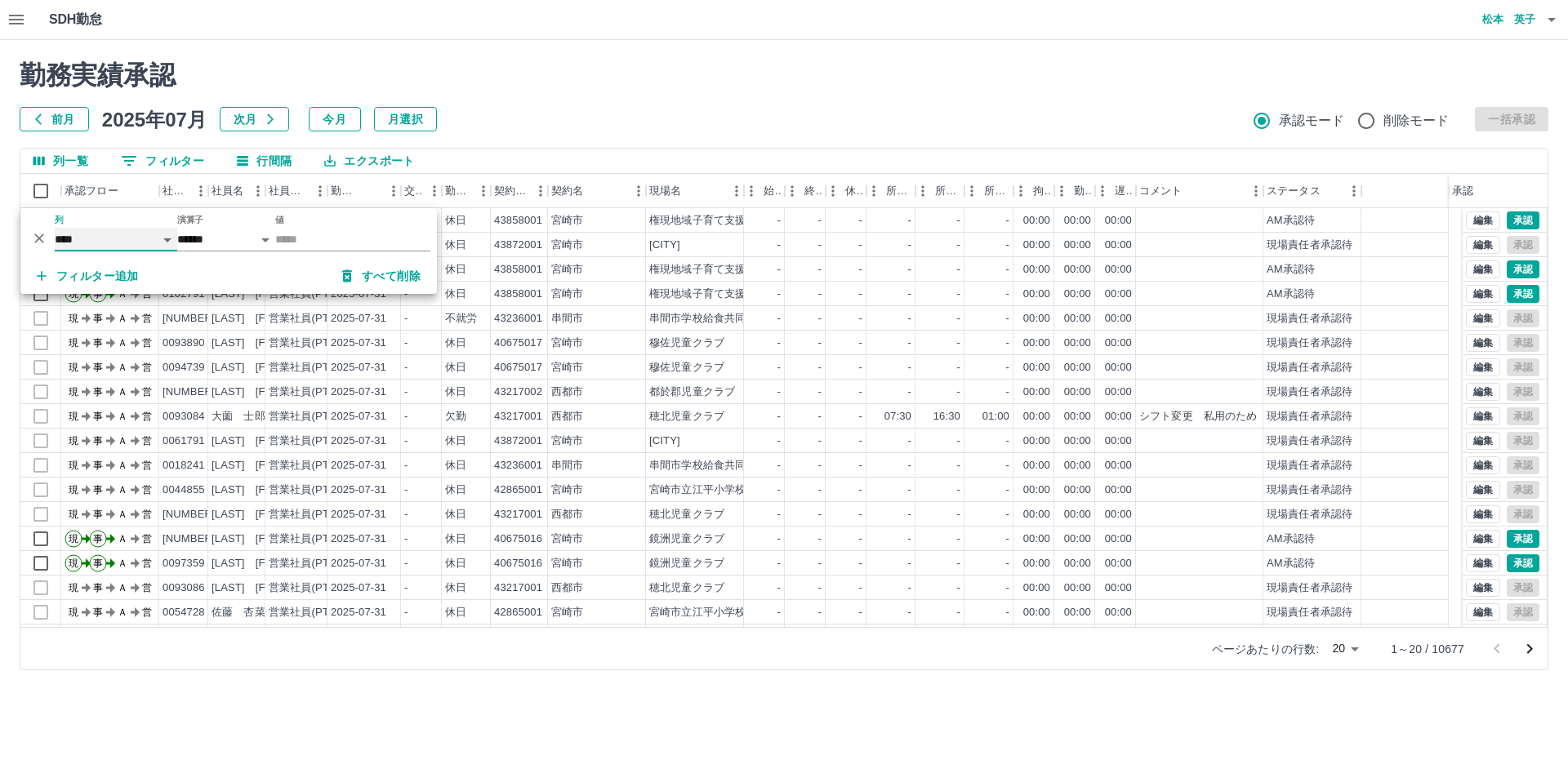 click on "**** *** **** *** *** **** ***** *** *** ** ** ** **** **** **** ** ** *** **** *****" at bounding box center (116, 239) 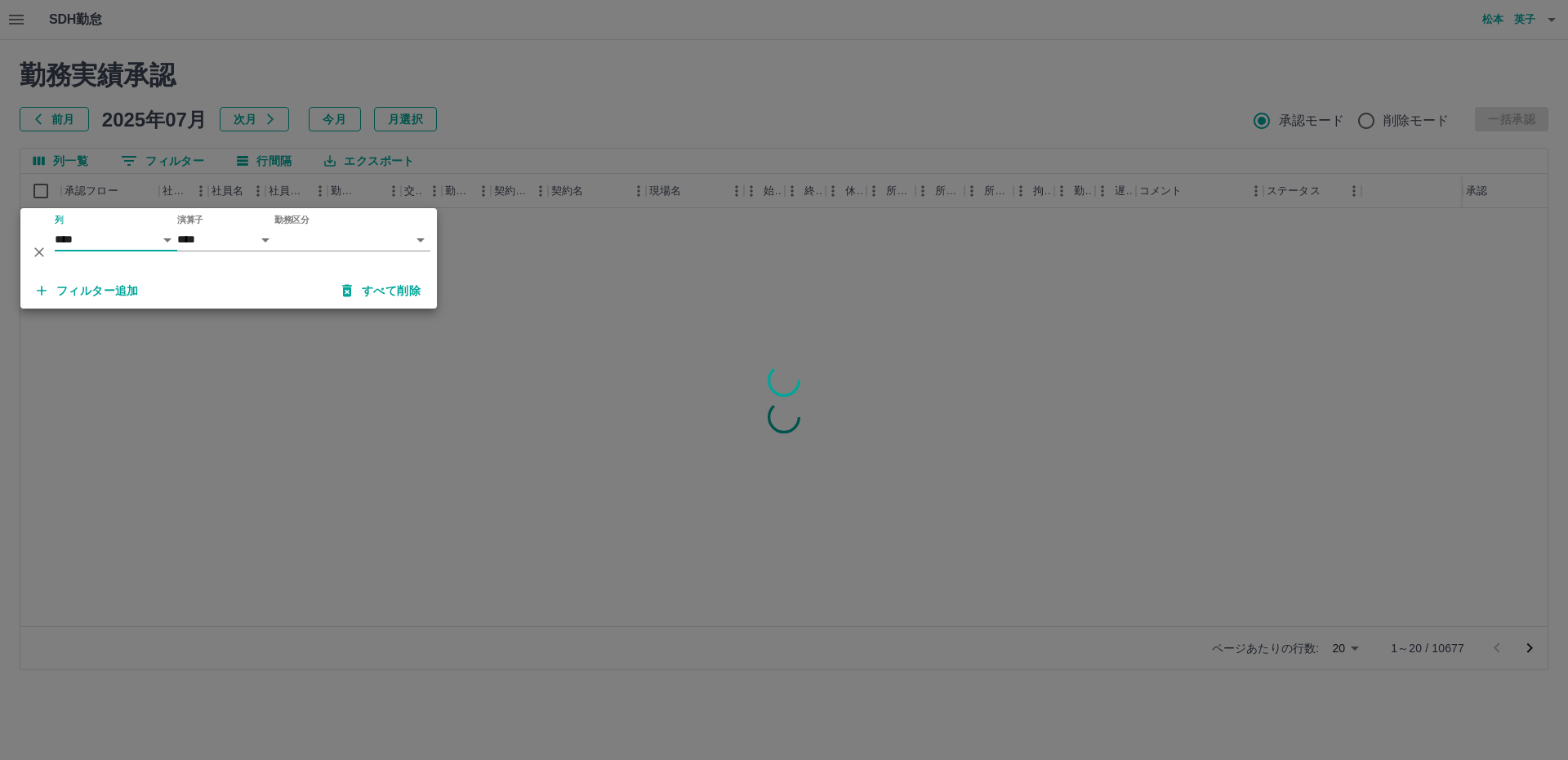 click on "SDH勤怠 [LAST]　[FIRST] 勤務実績承認 前月 2025年07月 次月 今月 月選択 承認モード 削除モード 一括承認 列一覧 0 フィルター 行間隔 エクスポート 承認フロー 社員番号 社員名 社員区分 勤務日 交通費 勤務区分 契約コード 契約名 現場名 始業 終業 休憩 所定開始 所定終業 所定休憩 拘束 勤務 遅刻等 コメント ステータス 承認 ページあたりの行数: 20 ** 1～20 / 10677 SDH勤怠 *** ** 列 **** *** **** *** *** **** ***** *** *** ** ** ** **** **** **** ** ** *** **** ***** 演算子 **** ****** 勤務区分 ​ ********* フィルター追加 すべて削除" at bounding box center [784, 344] 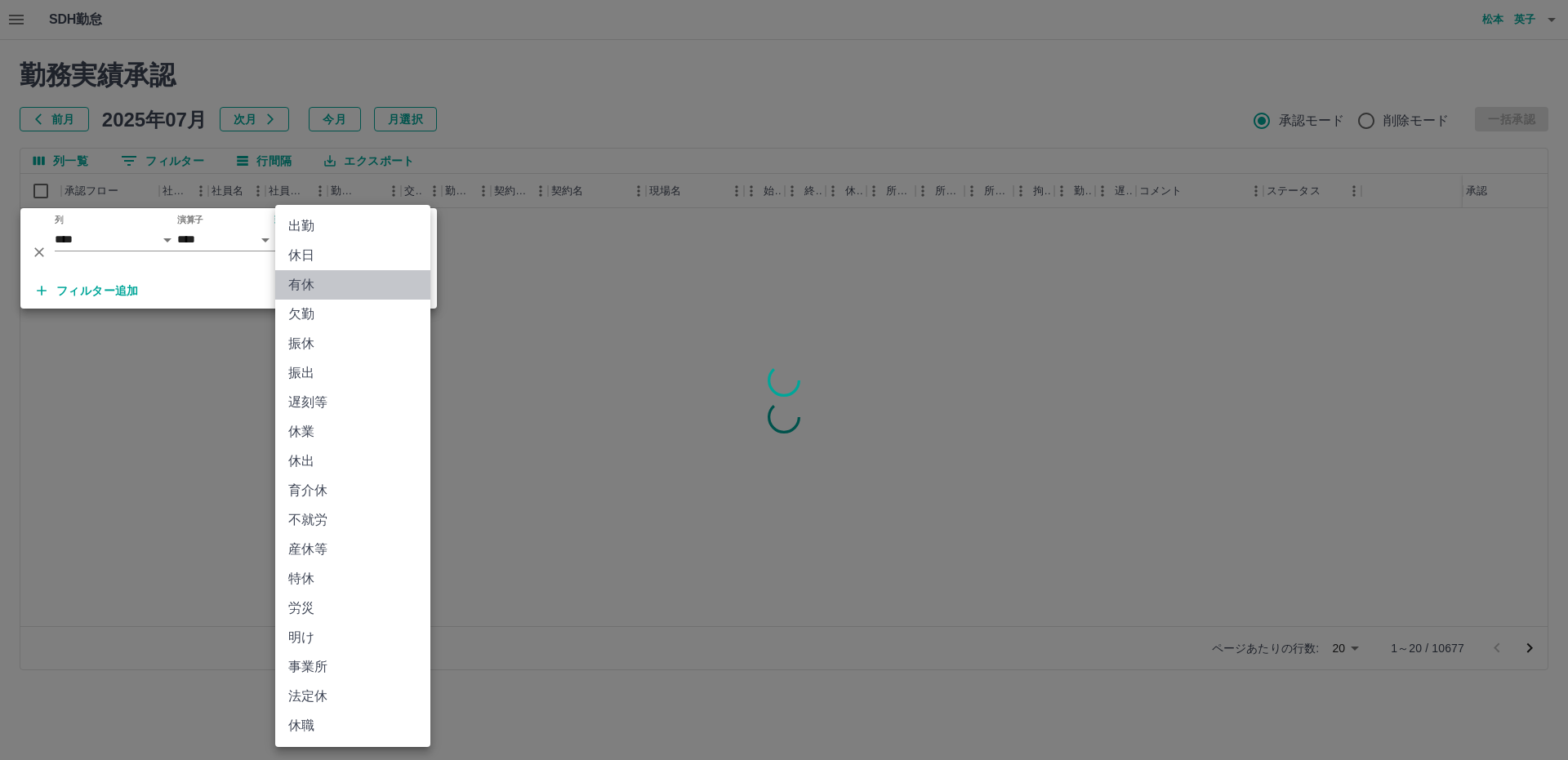 click on "有休" at bounding box center (353, 285) 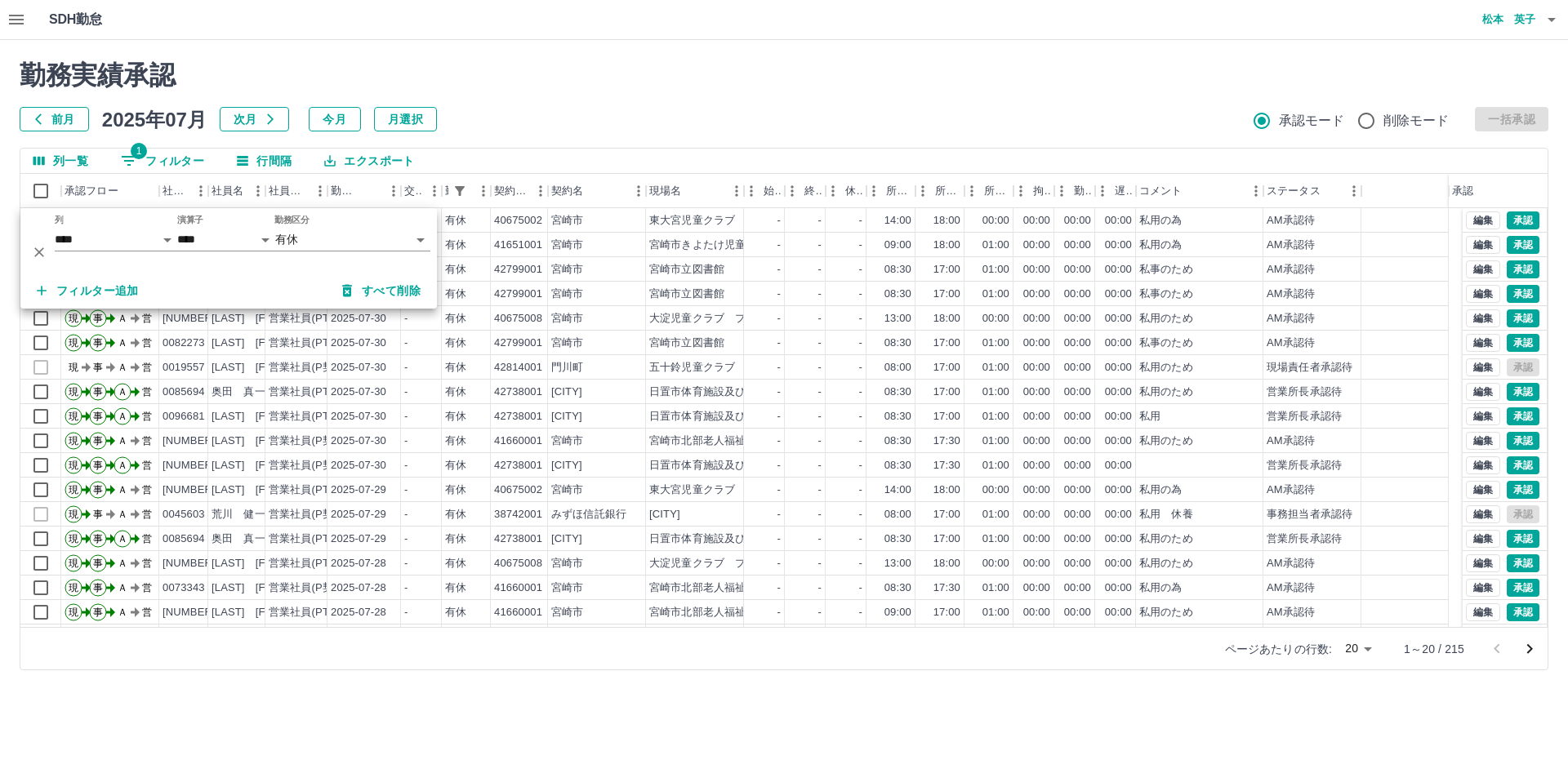 click on "SDH勤怠 [LAST]　[FIRST] 勤務実績承認 前月 2025年07月 次月 今月 月選択 承認モード 削除モード 一括承認 列一覧 1 フィルター 行間隔 エクスポート 承認フロー 社員番号 社員名 社員区分 勤務日 交通費 勤務区分 契約コード 契約名 現場名 始業 終業 休憩 所定開始 所定終業所定休憩 拘束 勤務 遅刻等 コメント ステータス 承認 現 事 Ａ 営 [NUMBER] [LAST]　[FIRST] 営業社員(PT契約) [DATE]  -  有休 [NUMBER] [CITY] [CITY] [CITY] - - - 14:00 18:00 00:00 00:00 00:00 00:00 私用の為 AM承認待 現 事 Ａ 営 [NUMBER] [LAST]　[FIRST] 営業社員(P契約) [DATE]  -  有休 [NUMBER] [CITY] [CITY] [CITY] - - - 09:00 18:00 01:00 00:00 00:00 00:00 私用の為 AM承認待 現 事 Ａ 営 [NUMBER] [LAST]　[FIRST] 営業社員(PT契約) [DATE]  -  有休 [NUMBER] [CITY] [CITY] [CITY] - - - 08:30 17:00 01:00 00:00 00:00 00:00" at bounding box center (784, 344) 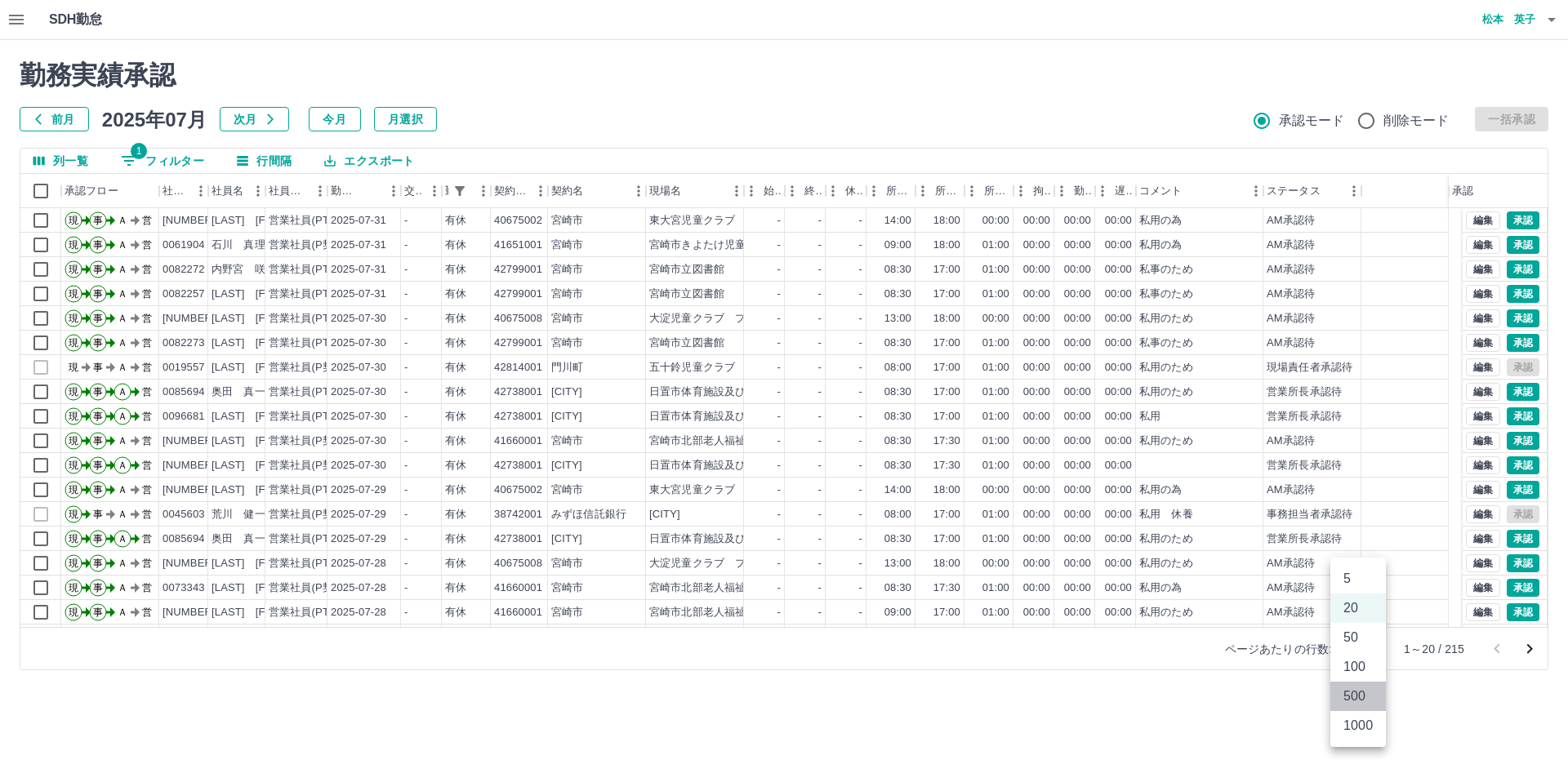 click on "500" at bounding box center (1358, 696) 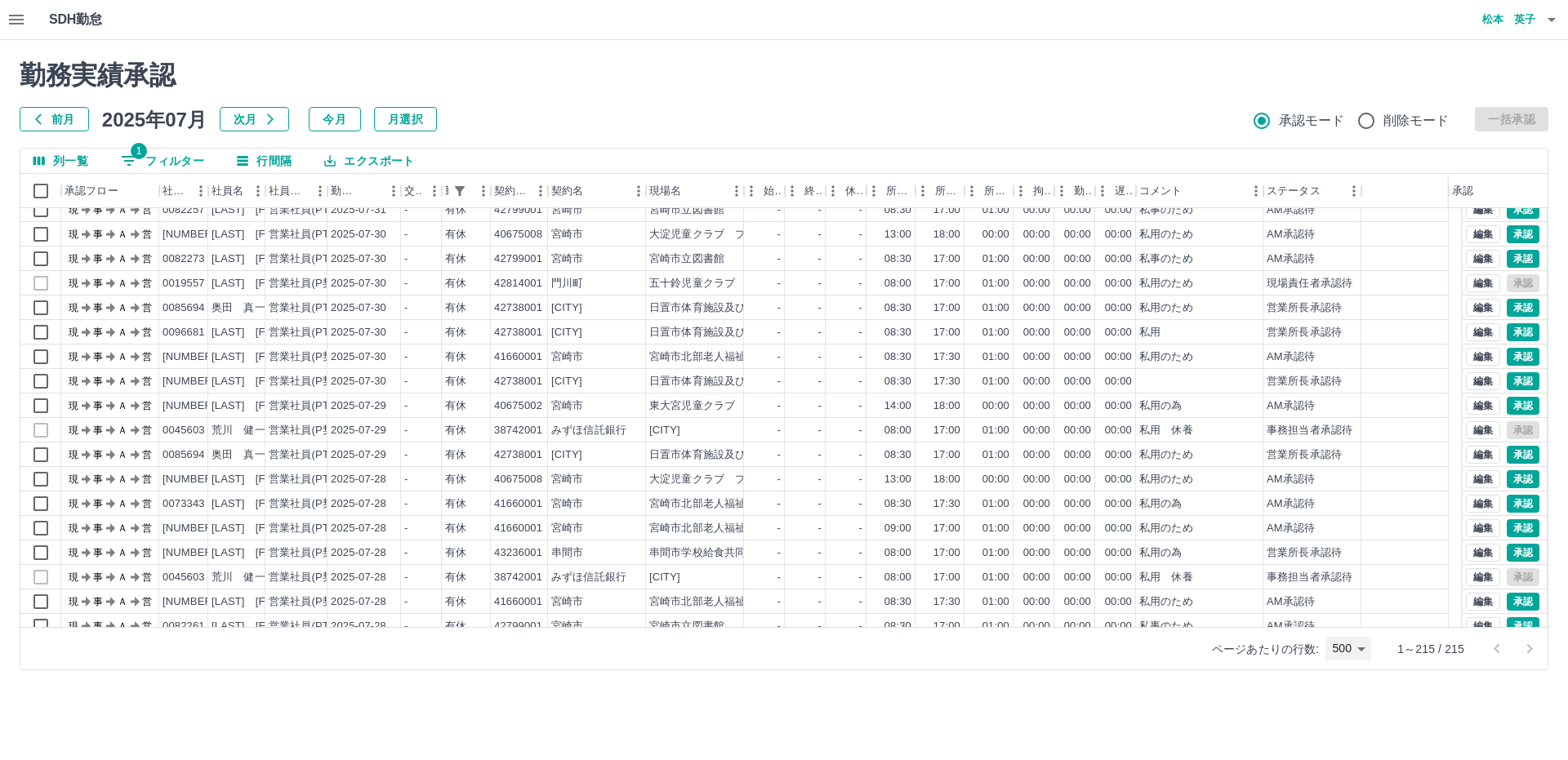 scroll, scrollTop: 0, scrollLeft: 0, axis: both 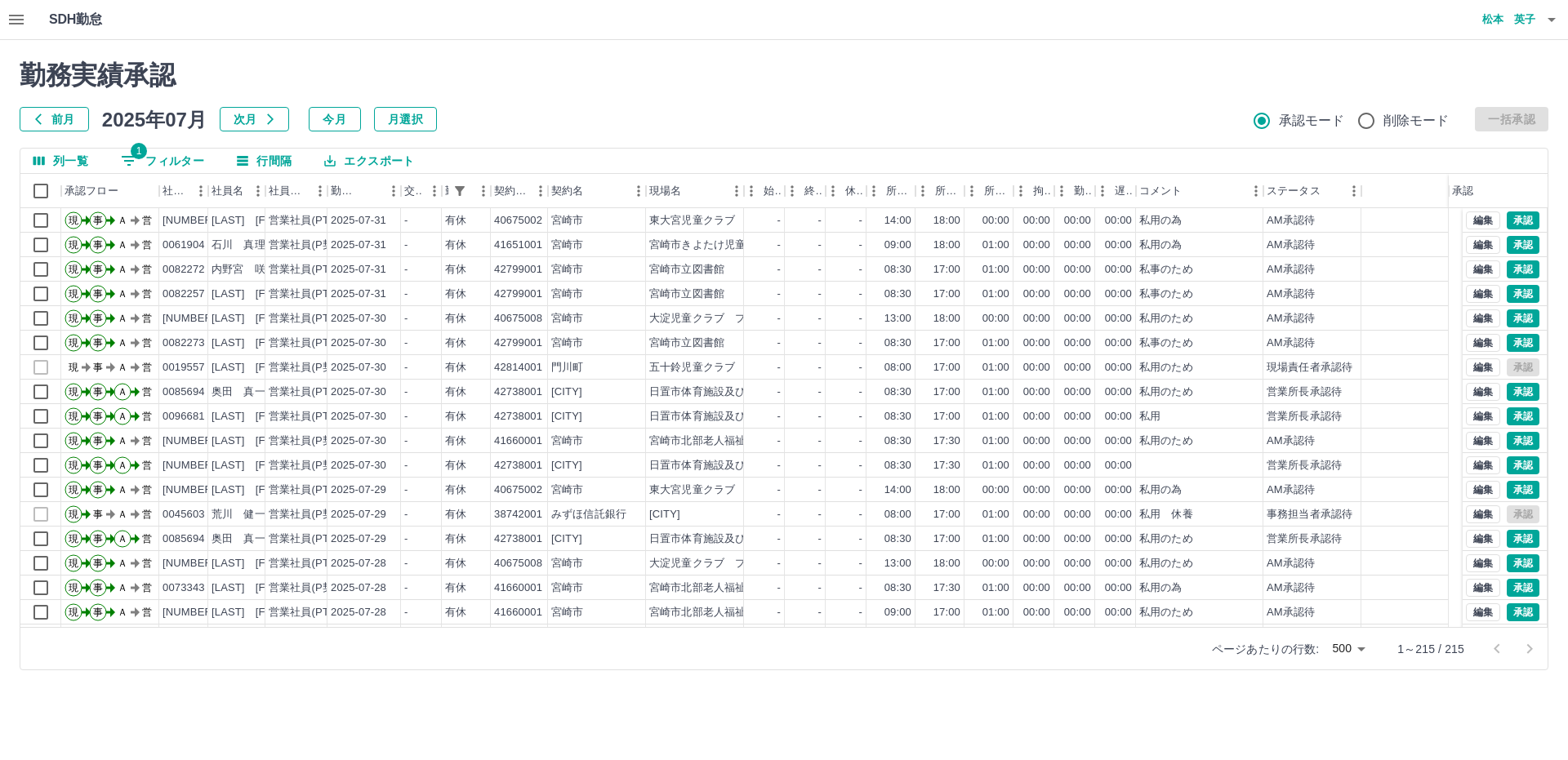 click on "1 フィルター" at bounding box center [163, 161] 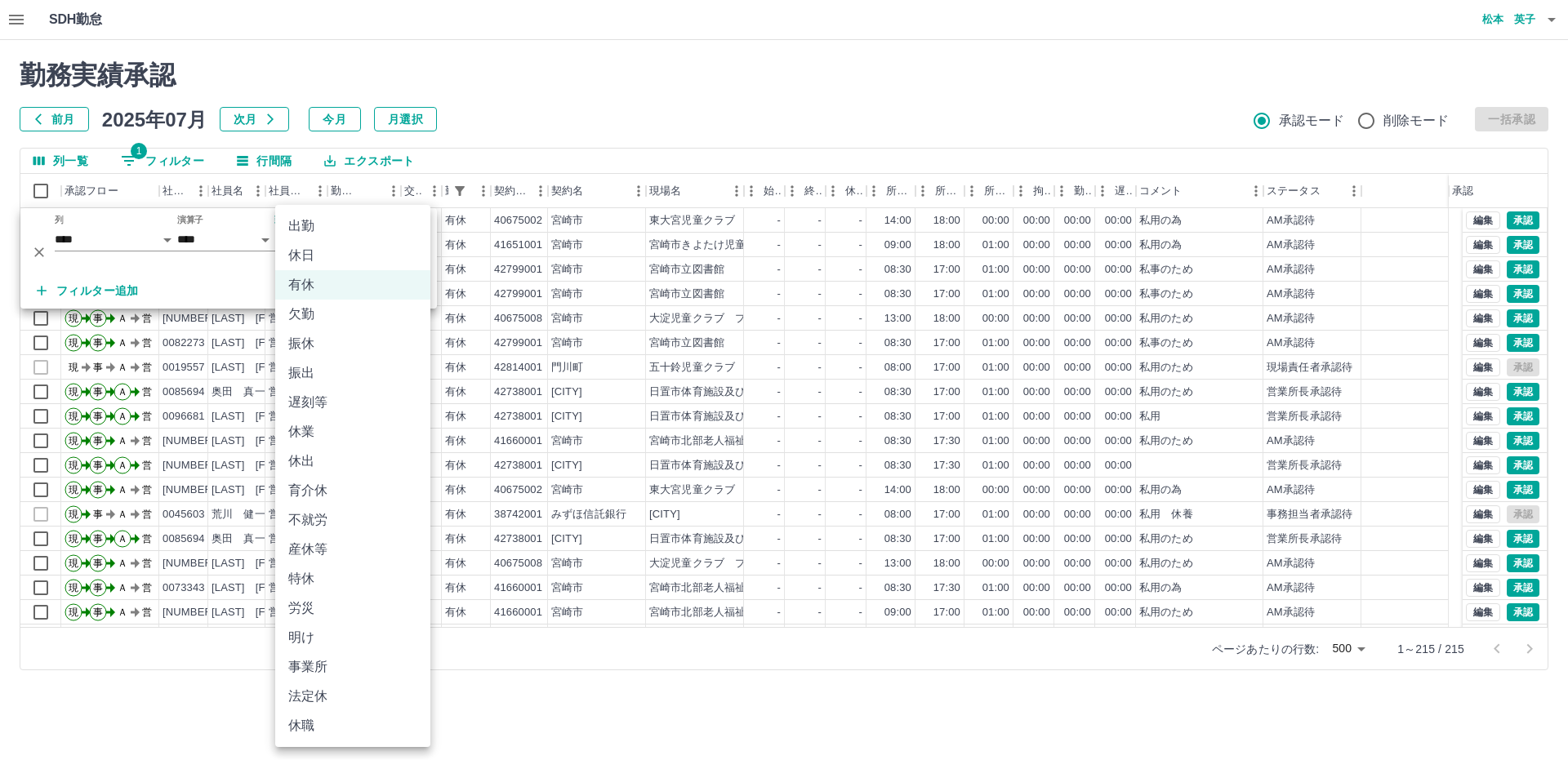 click on "SDH勤怠 [LAST]　[FIRST] 勤務実績承認 前月 2025年07月 次月 今月 月選択 承認モード 削除モード 一括承認 列一覧 1 フィルター 行間隔 エクスポート 承認フロー 社員番号 社員名 社員区分 勤務日 交通費 勤務区分 契約コード 契約名 現場名 始業 終業 休憩 所定開始 所定終業所定休憩 拘束 勤務 遅刻等 コメント ステータス 承認 現 事 Ａ 営 [NUMBER] [LAST]　[FIRST] 営業社員(PT契約) [DATE]  -  有休 [NUMBER] [CITY] [CITY] [CITY] - - - 14:00 18:00 00:00 00:00 00:00 00:00 私用の為 AM承認待 現 事 Ａ 営 [NUMBER] [LAST]　[FIRST] 営業社員(P契約) [DATE]  -  有休 [NUMBER] [CITY] [CITY] [CITY] - - - 09:00 18:00 01:00 00:00 00:00 00:00 私用の為 AM承認待 現 事 Ａ 営 [NUMBER] [LAST]　[FIRST] 営業社員(PT契約) [DATE]  -  有休 [NUMBER] [CITY] [CITY] [CITY] - - - 08:30 17:00 01:00 00:00 00:00 00:00" at bounding box center (784, 344) 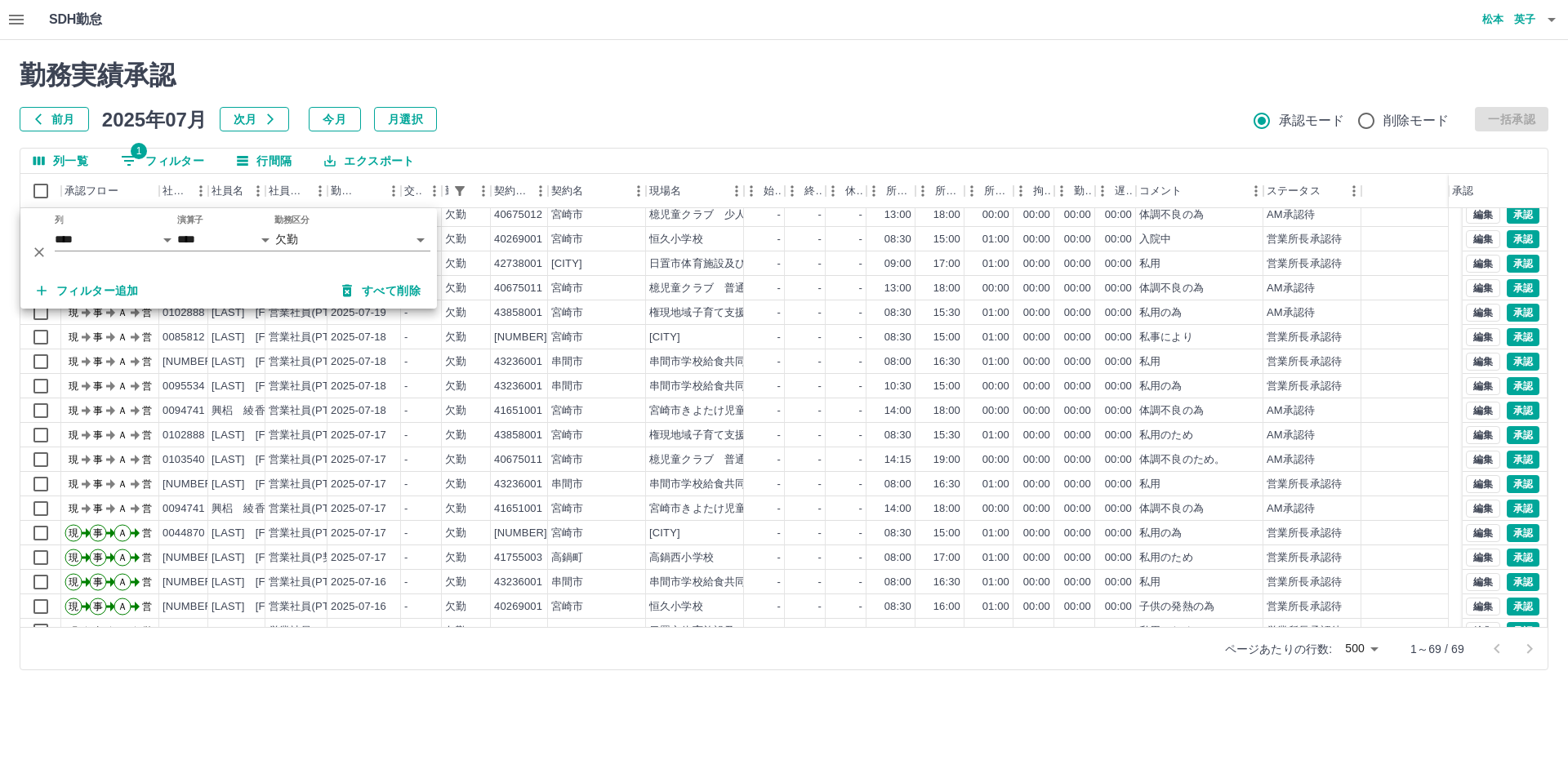 scroll, scrollTop: 0, scrollLeft: 0, axis: both 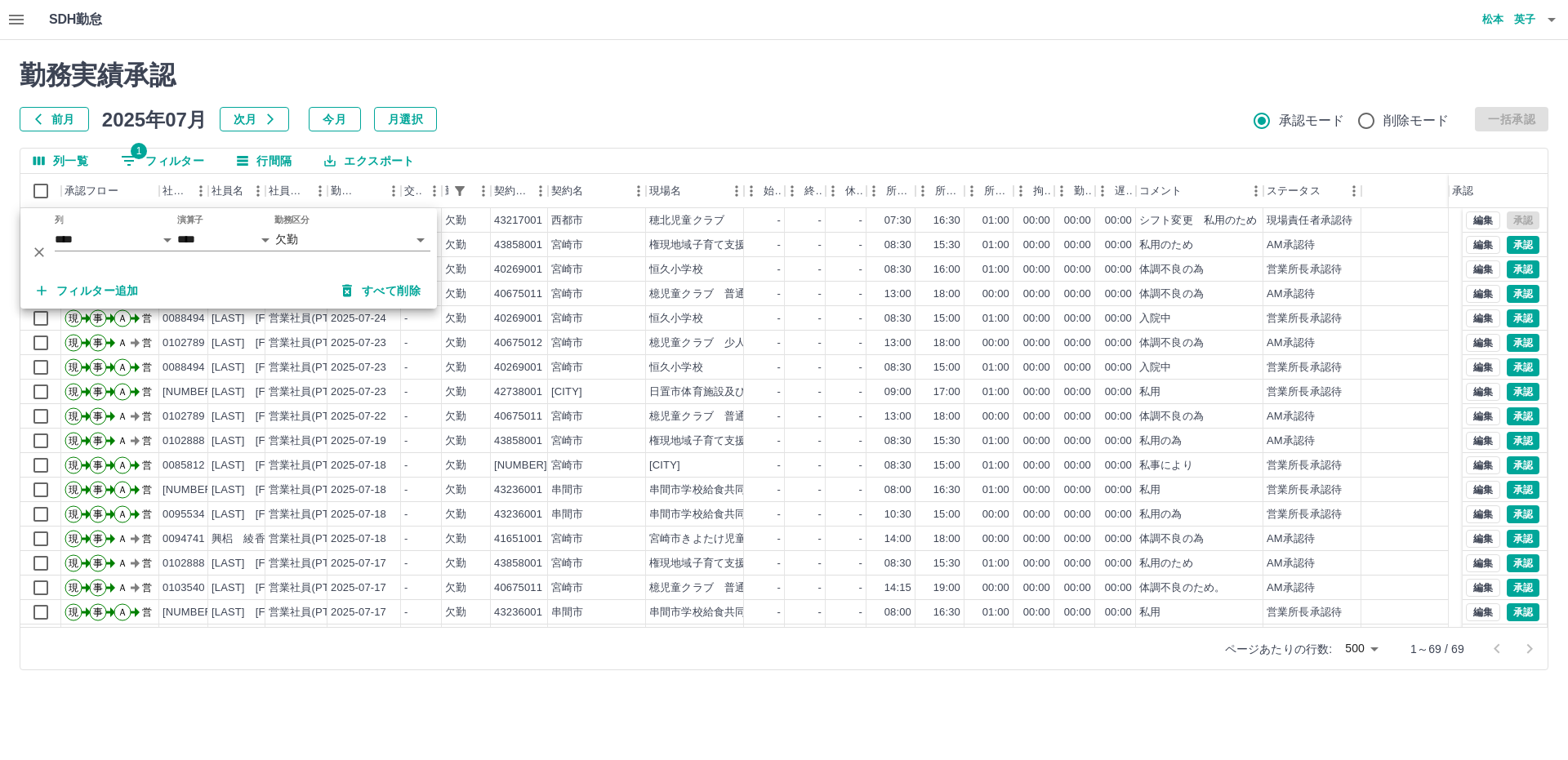click on "勤務実績承認" at bounding box center [784, 75] 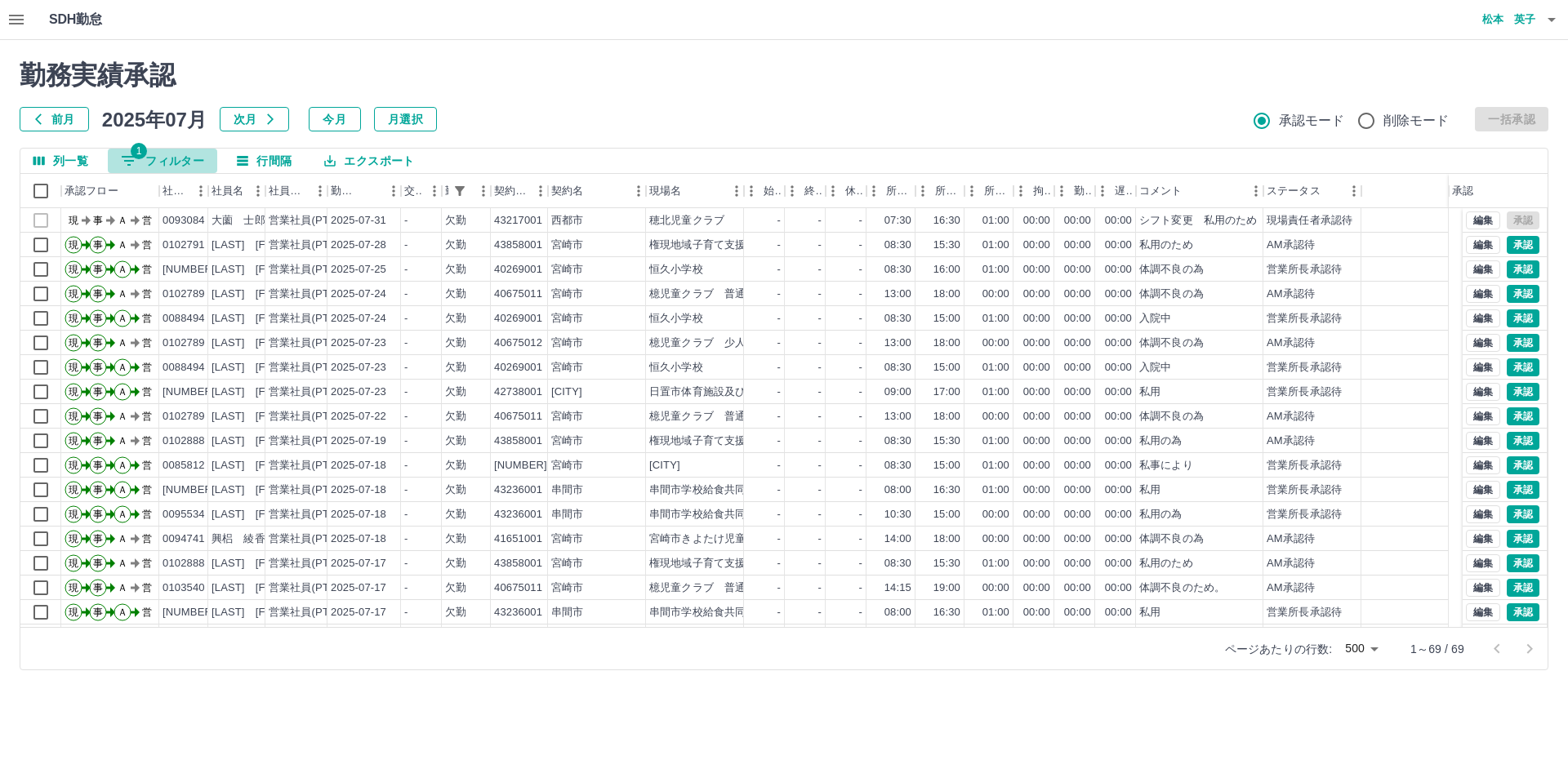 click on "1 フィルター" at bounding box center [163, 161] 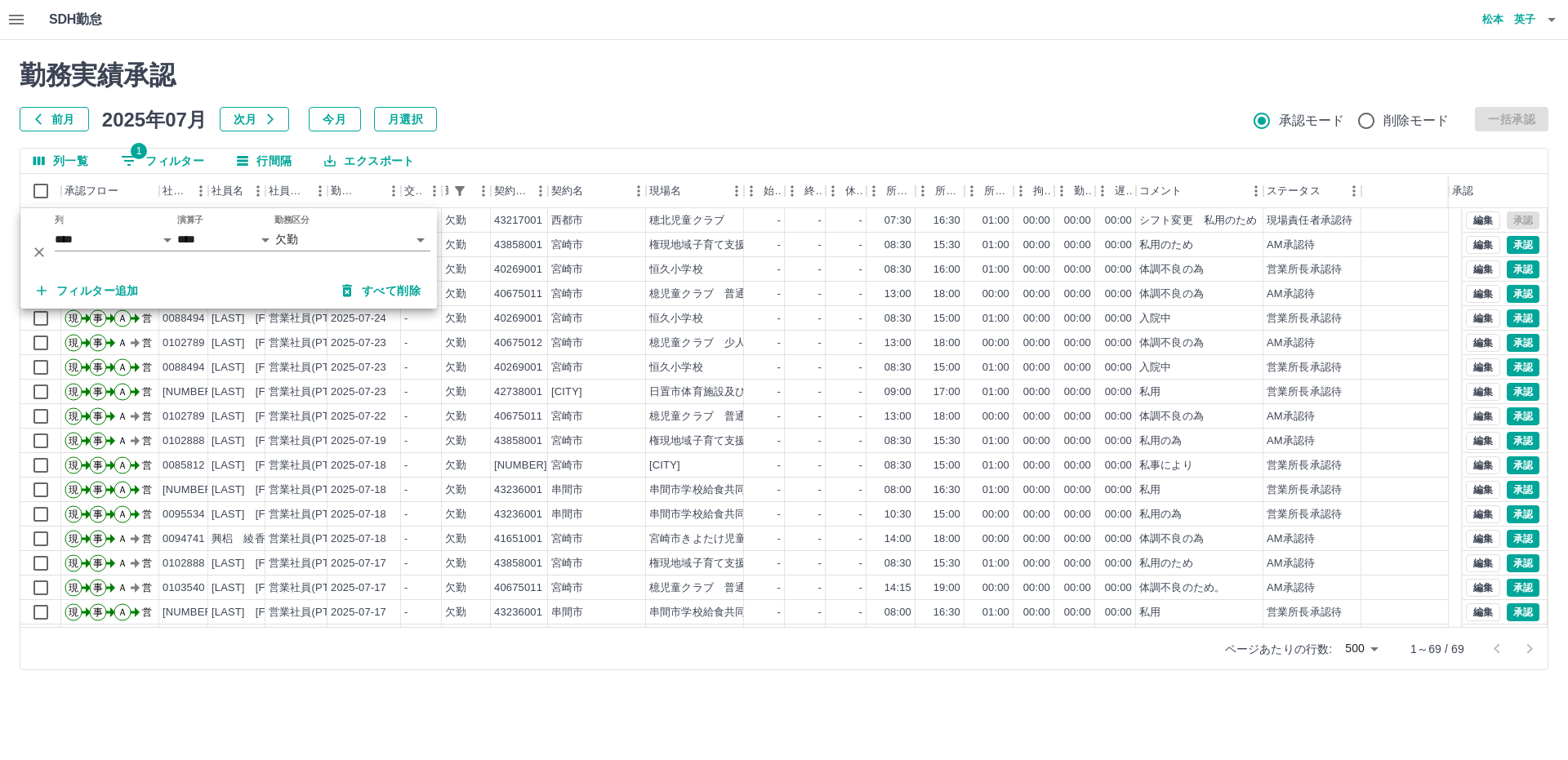 click on "SDH勤怠 [LAST]　[FIRST] 勤務実績承認 前月 2025年07月 次月 今月 月選択 承認モード 削除モード 一括承認 列一覧 1 フィルター 行間隔 エクスポート 承認フロー 社員番号 社員名 社員区分 勤務日 交通費 勤務区分 契約コード 契約名 現場名 始業 終業 休憩 所定開始 所定終業所定休憩 拘束 勤務 遅刻等 コメント ステータス 承認 現 事 Ａ 営 [NUMBER] [LAST]　[FIRST] 営業社員(PT契約) [DATE]  -  欠勤 [NUMBER] [CITY] [CITY] - - - 07:30 16:30 01:00 00:00 00:00 00:00 シフト変更　私用のため 現場責任者承認待 現 事 Ａ 営 [NUMBER] [LAST]　[FIRST] 営業社員(PT契約) [DATE]  -  欠勤 [NUMBER] [CITY] [CITY] - - - 08:30 15:30 01:00 00:00 00:00 00:00 私用のため AM承認待 現 事 Ａ 営 [NUMBER] [LAST]　[FIRST] 営業社員(PT契約) [DATE]  -  欠勤 [NUMBER] [CITY] [CITY] - - - 08:30 16:00 01:00 現" at bounding box center (784, 344) 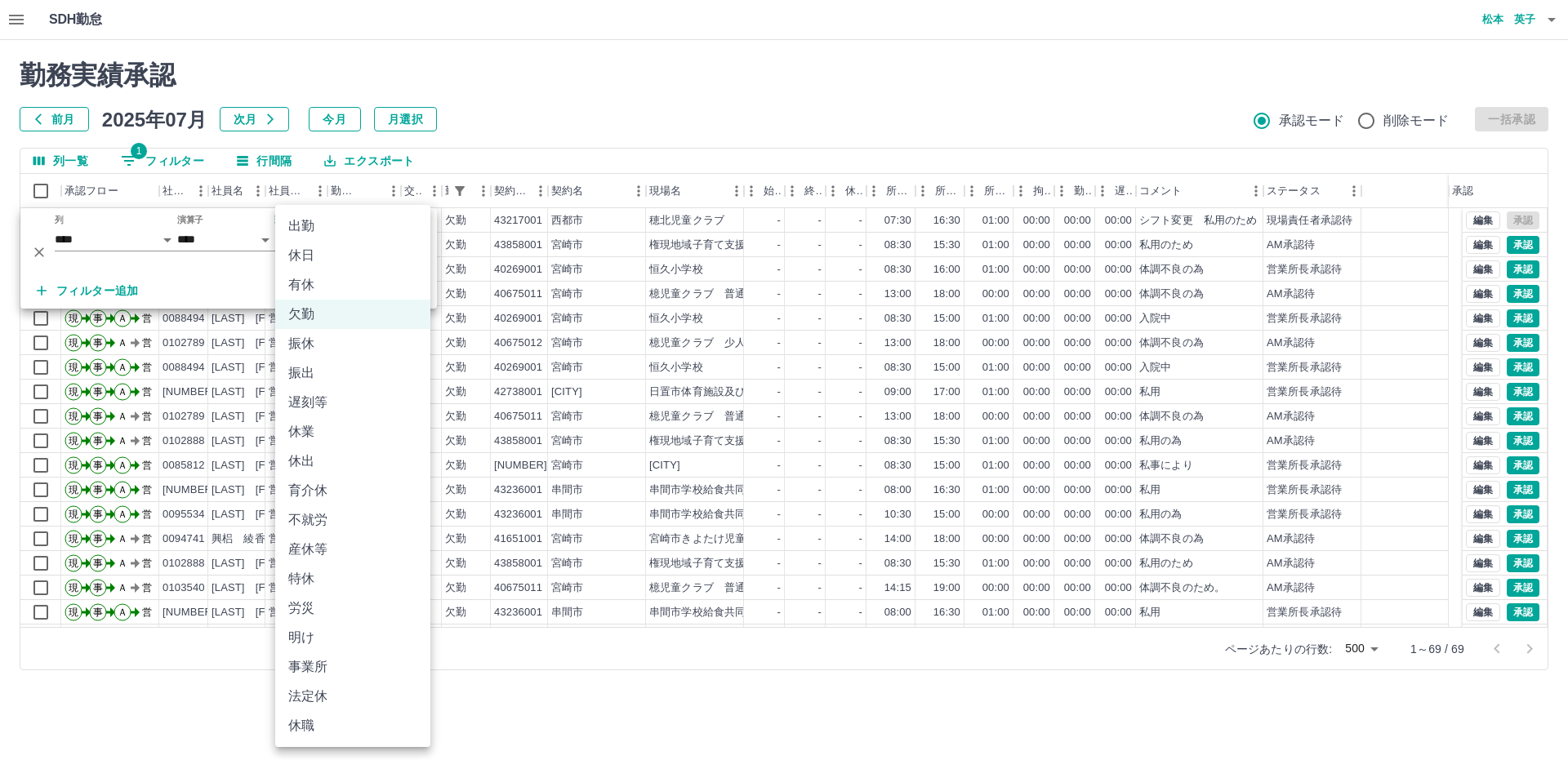 click on "有休" at bounding box center (353, 285) 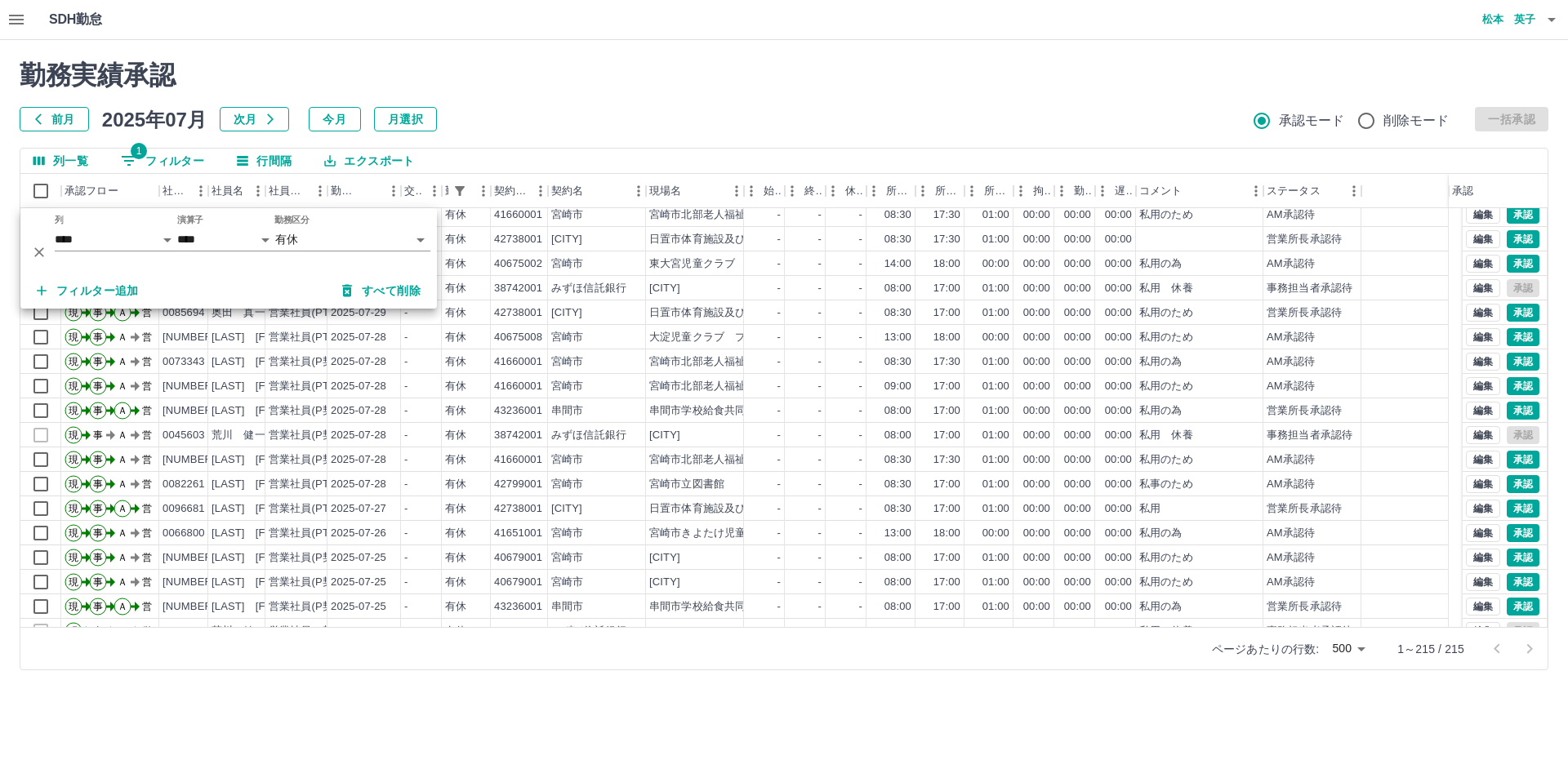 scroll, scrollTop: 163, scrollLeft: 0, axis: vertical 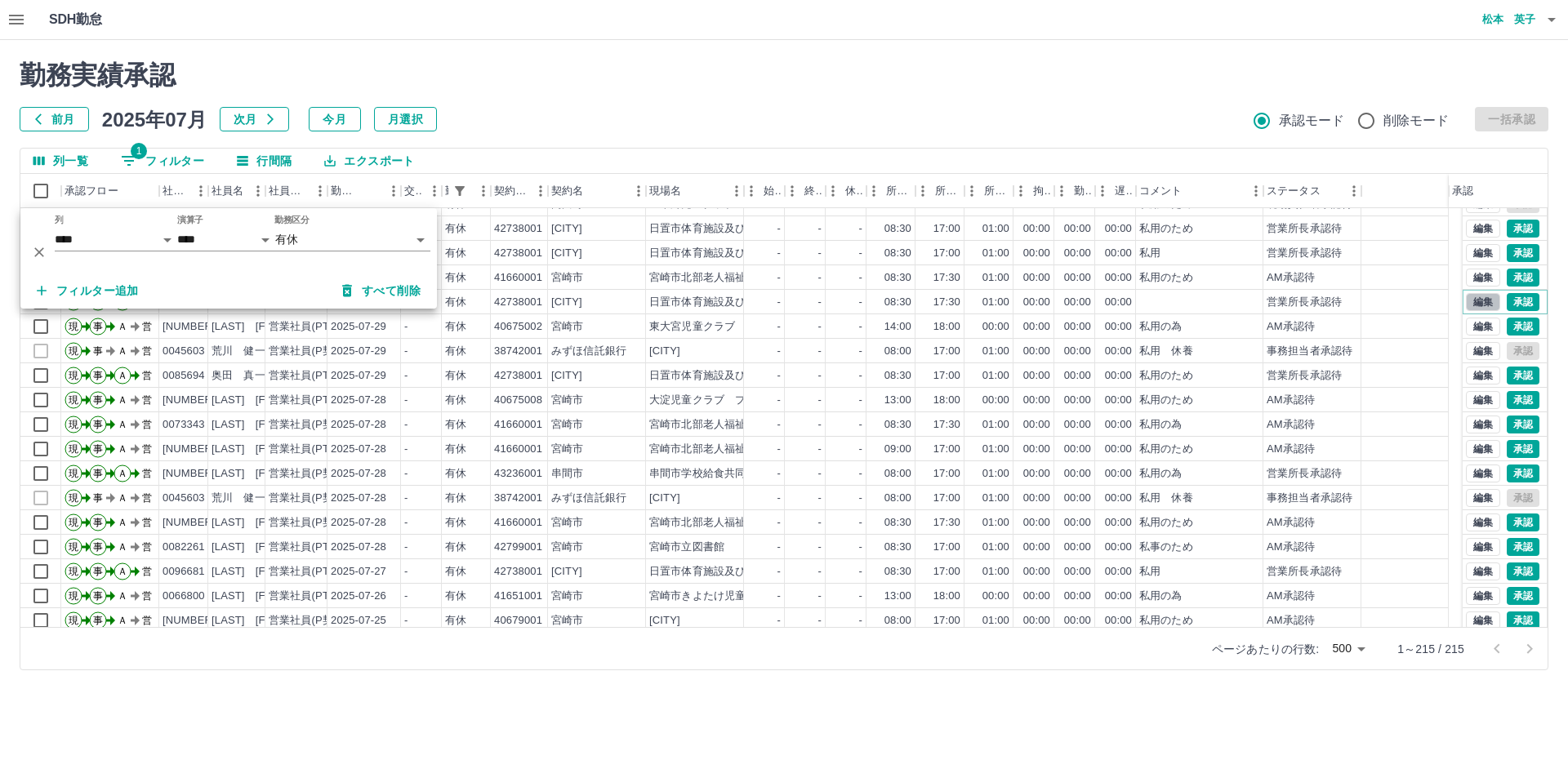 click on "編集" at bounding box center (1483, 302) 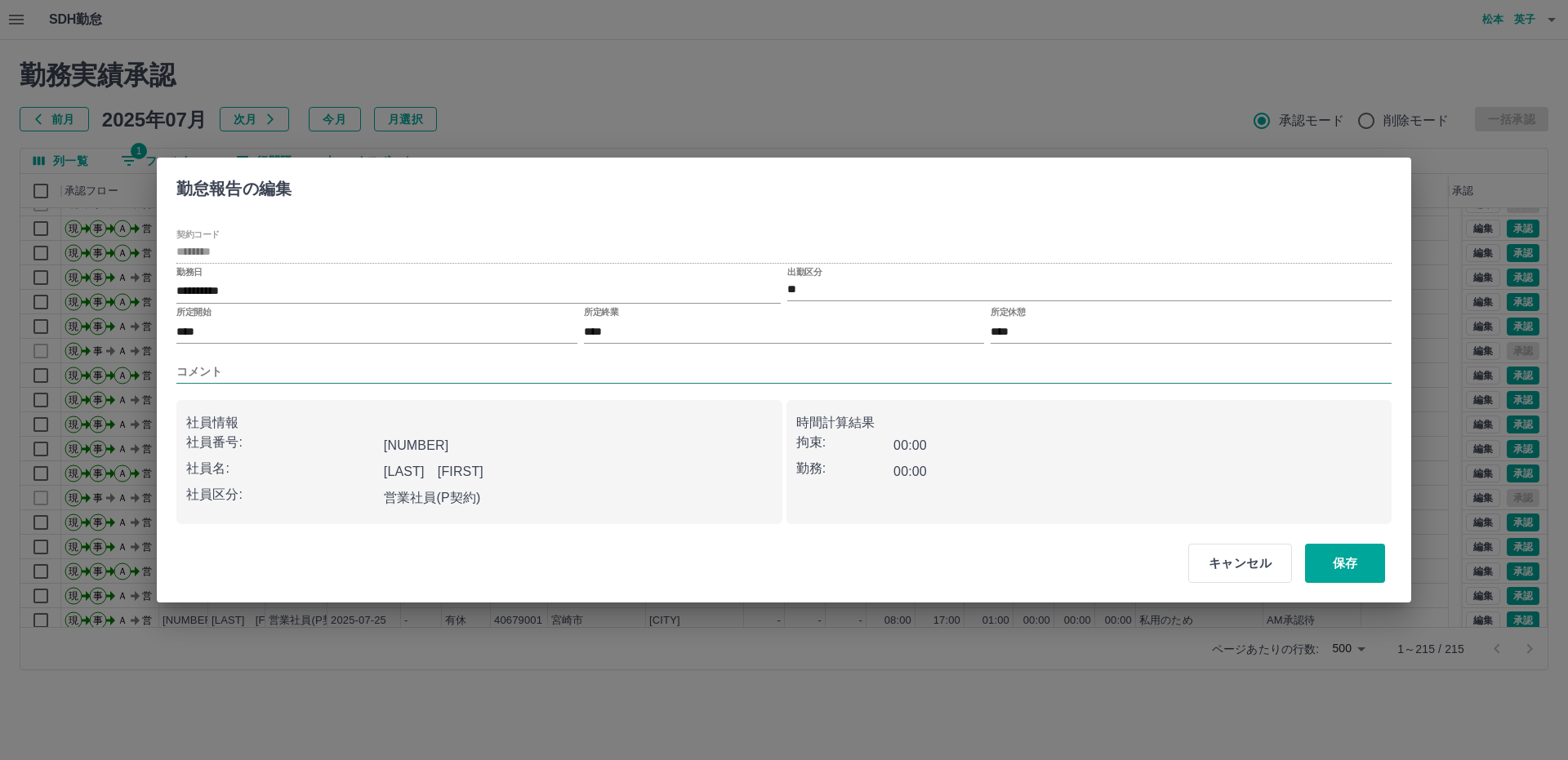 click on "コメント" at bounding box center (784, 371) 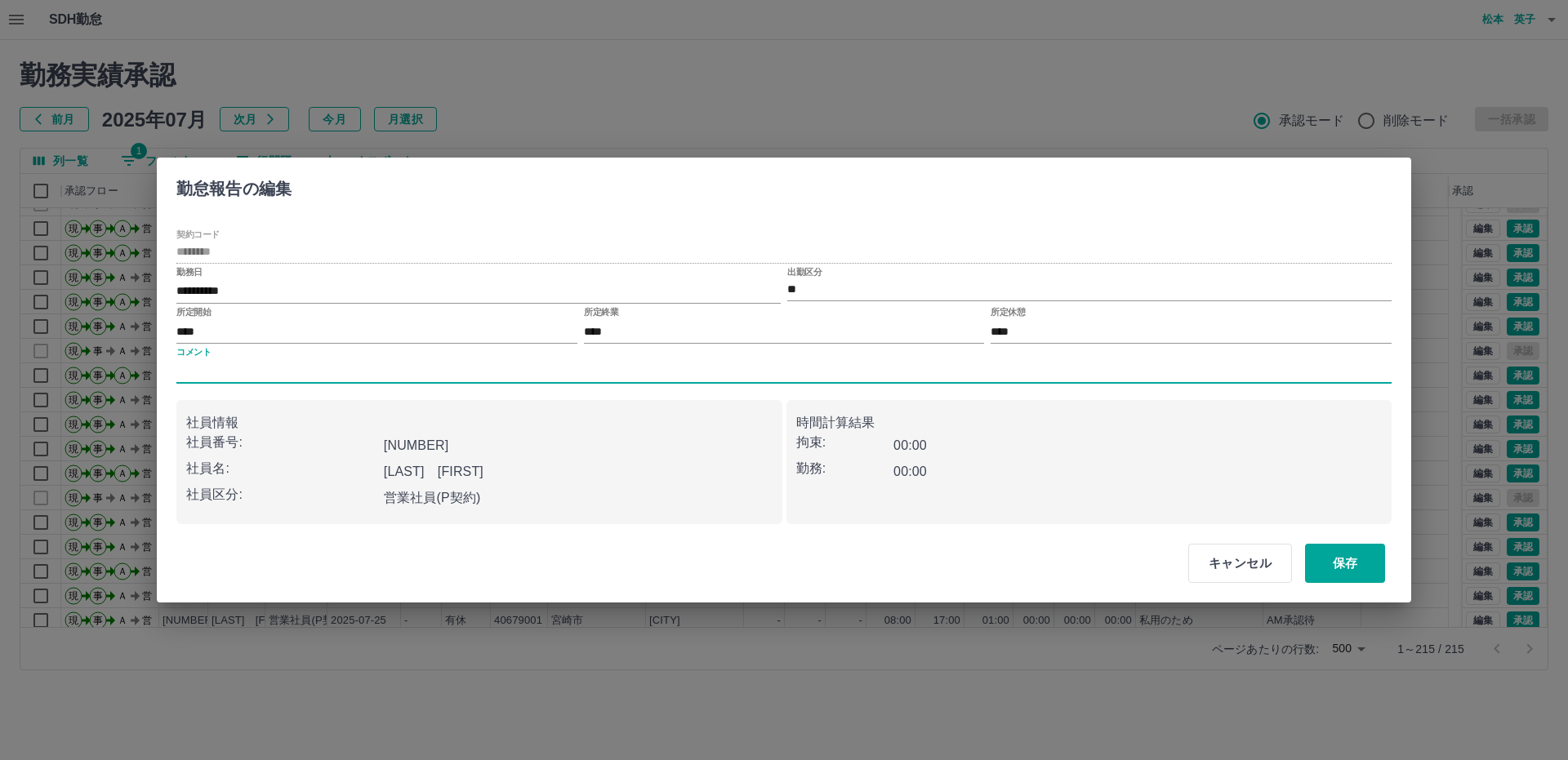 type on "**" 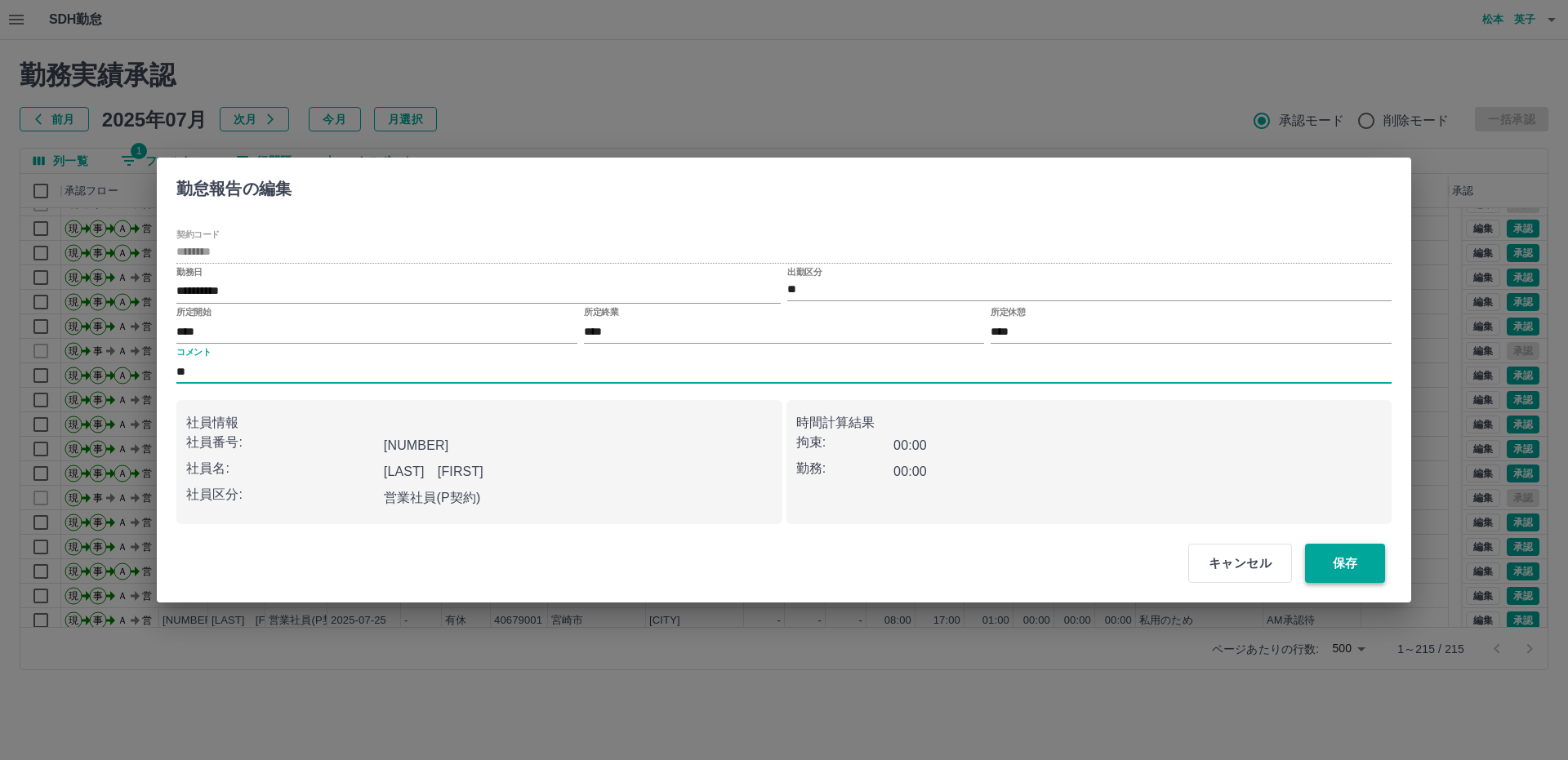 click on "保存" at bounding box center (1345, 563) 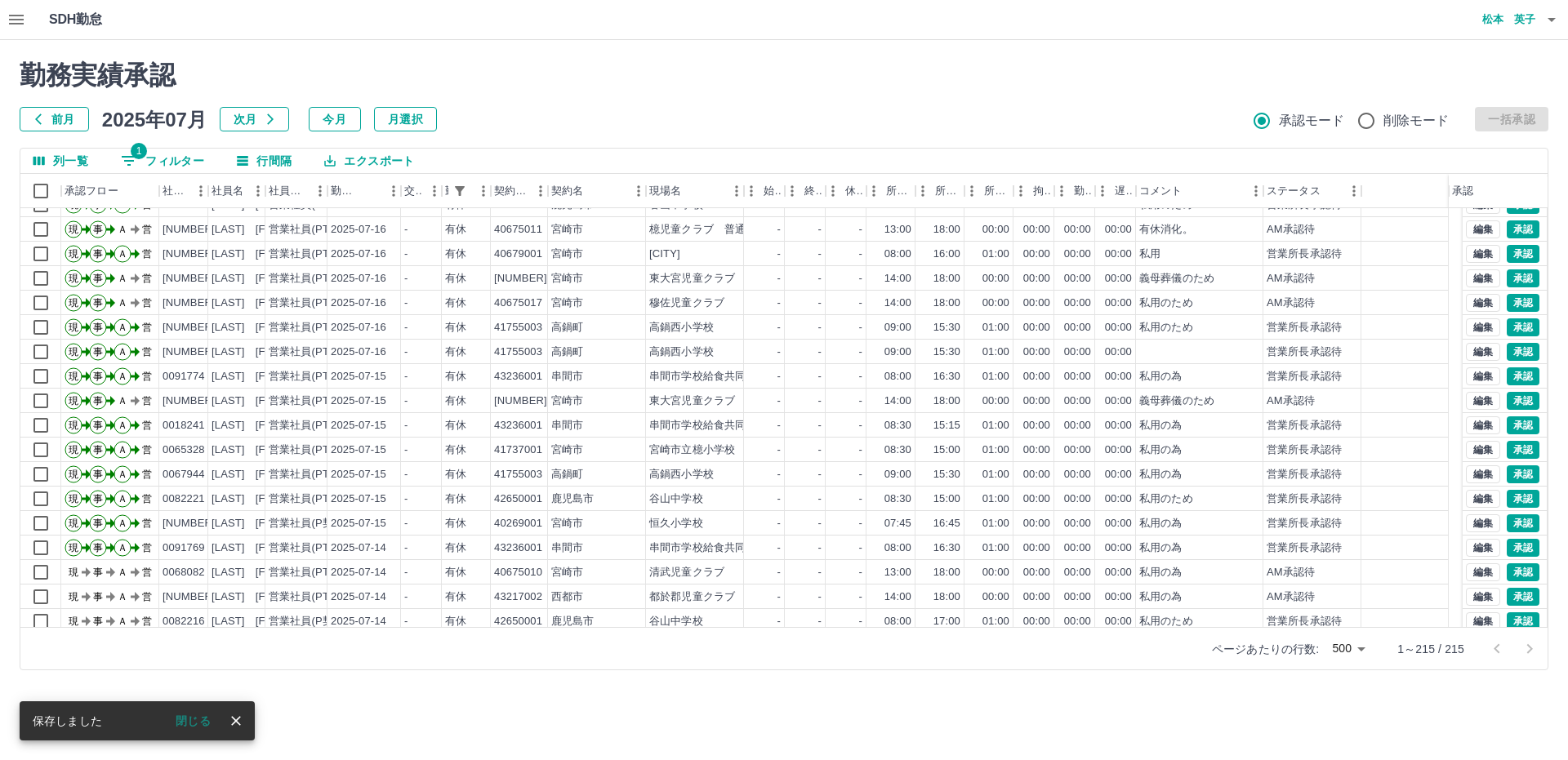 scroll, scrollTop: 3102, scrollLeft: 0, axis: vertical 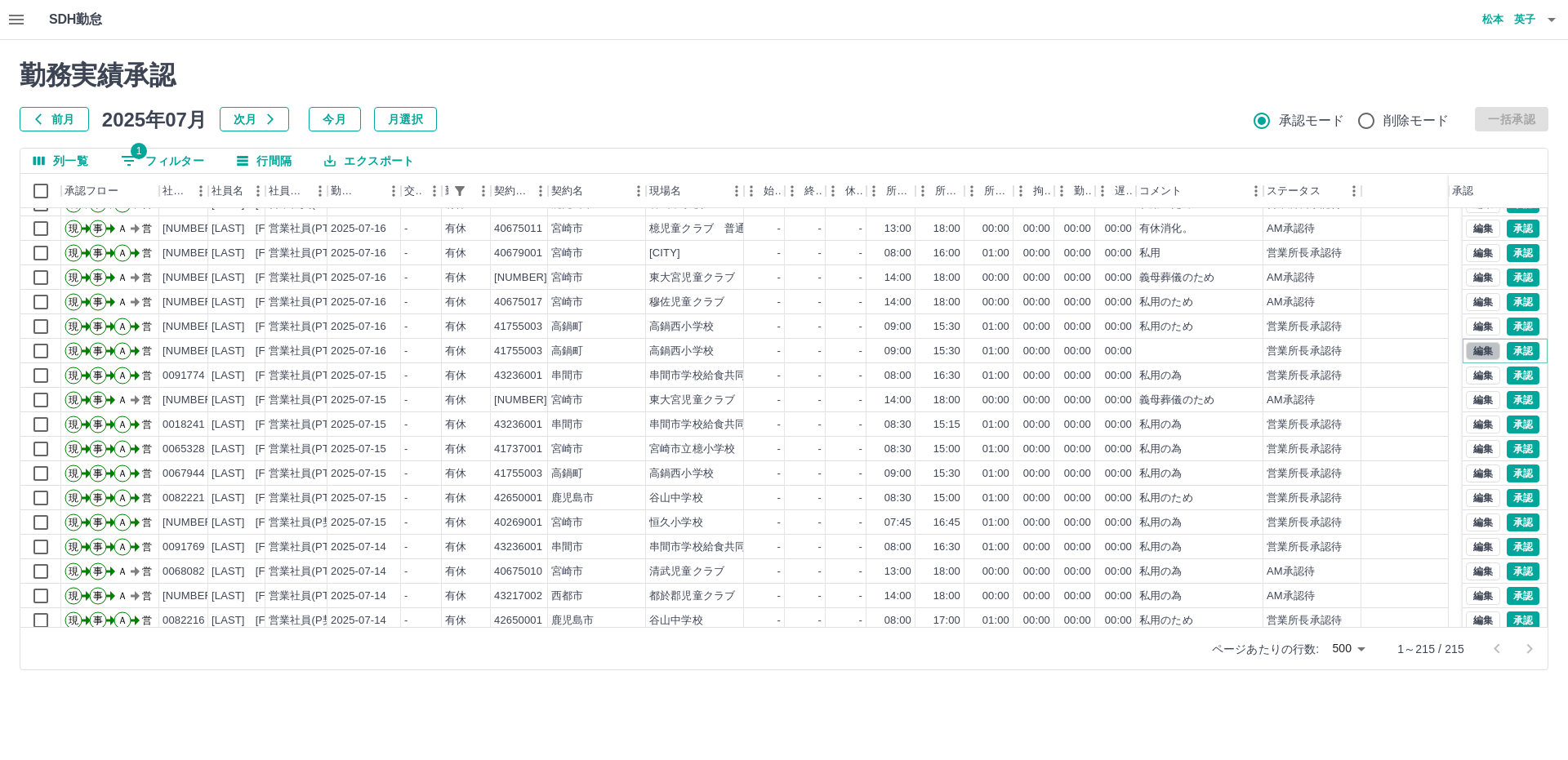 click on "編集" at bounding box center [1483, 351] 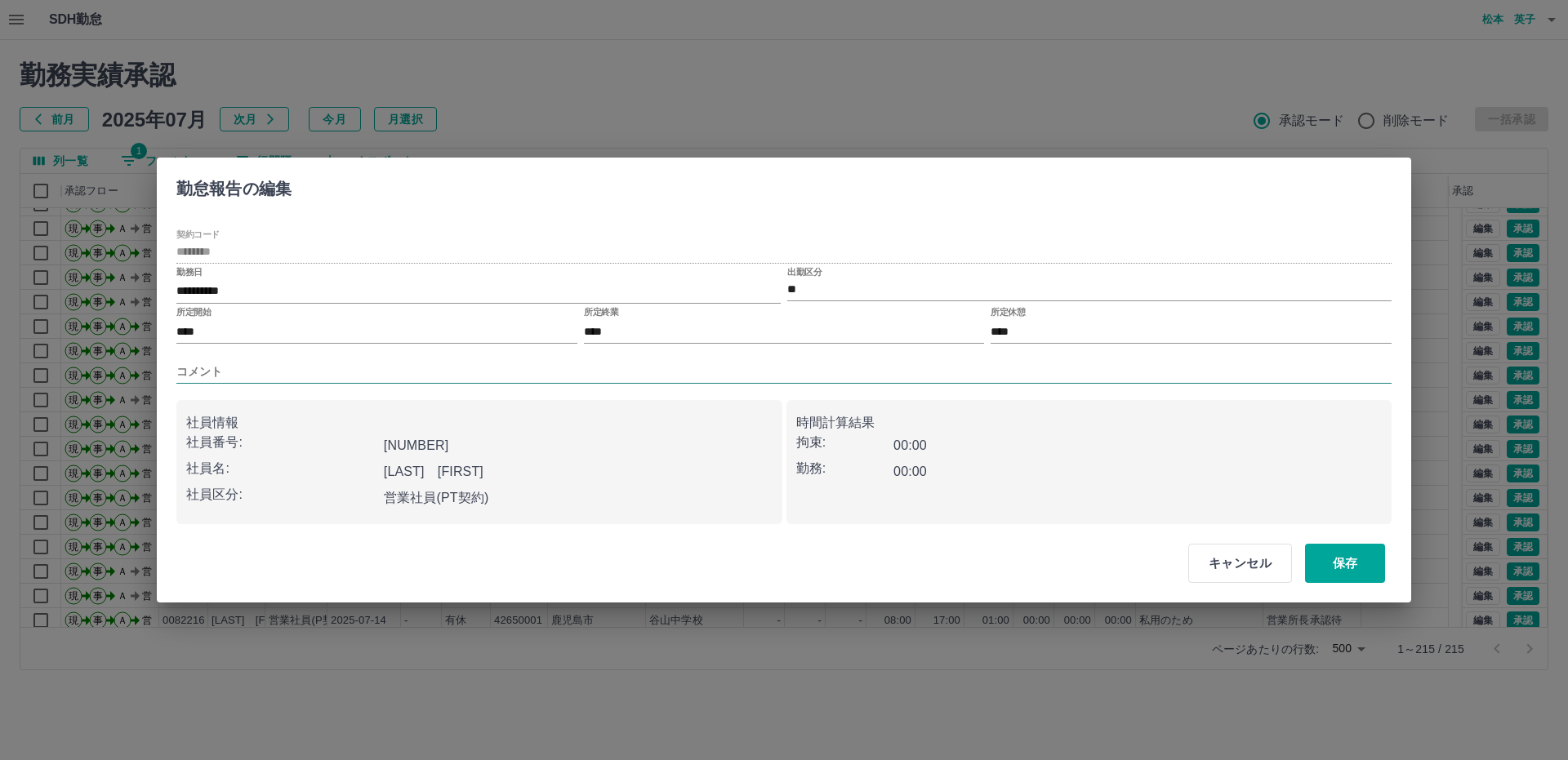 click on "コメント" at bounding box center [784, 371] 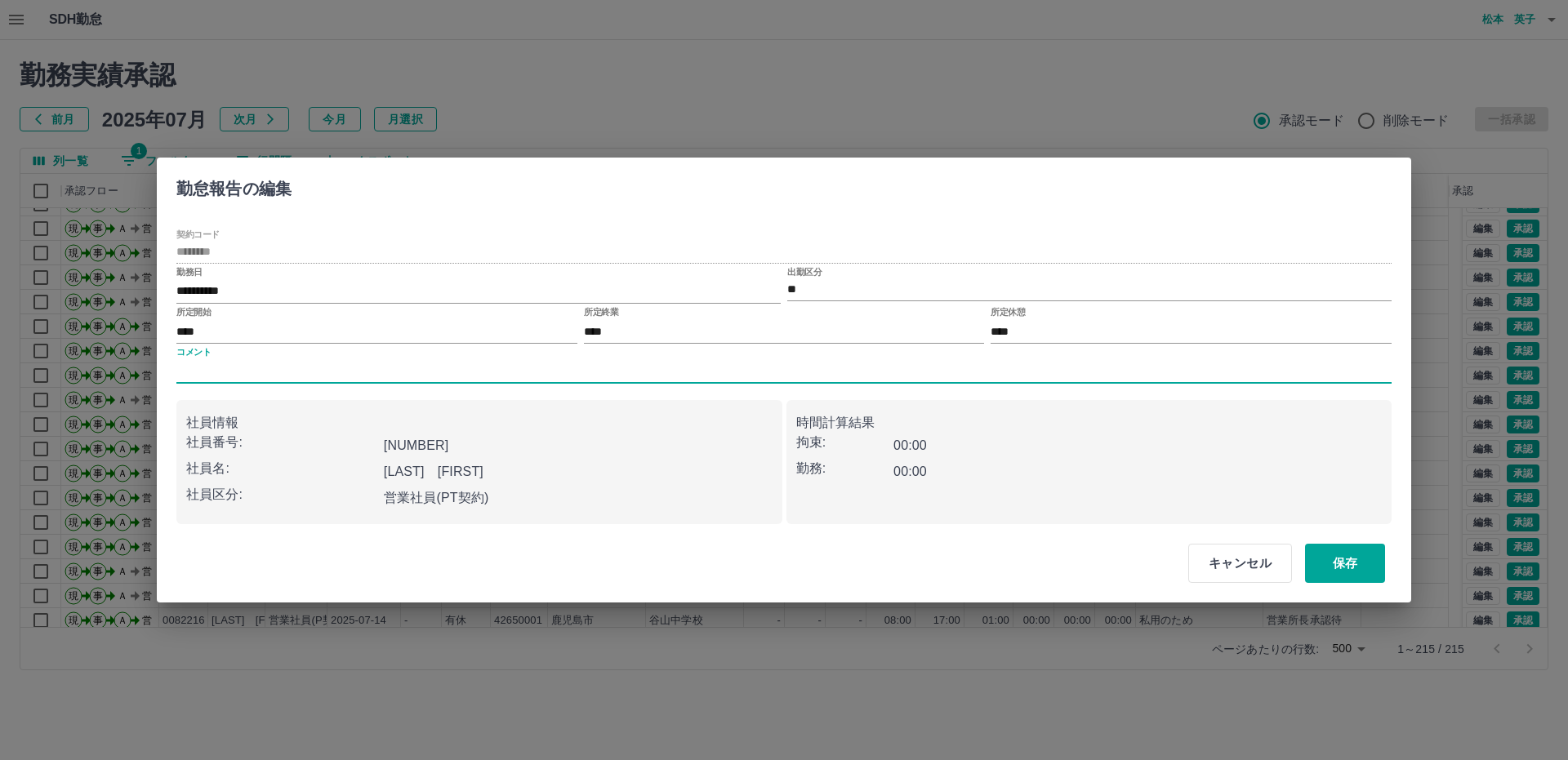 type on "**" 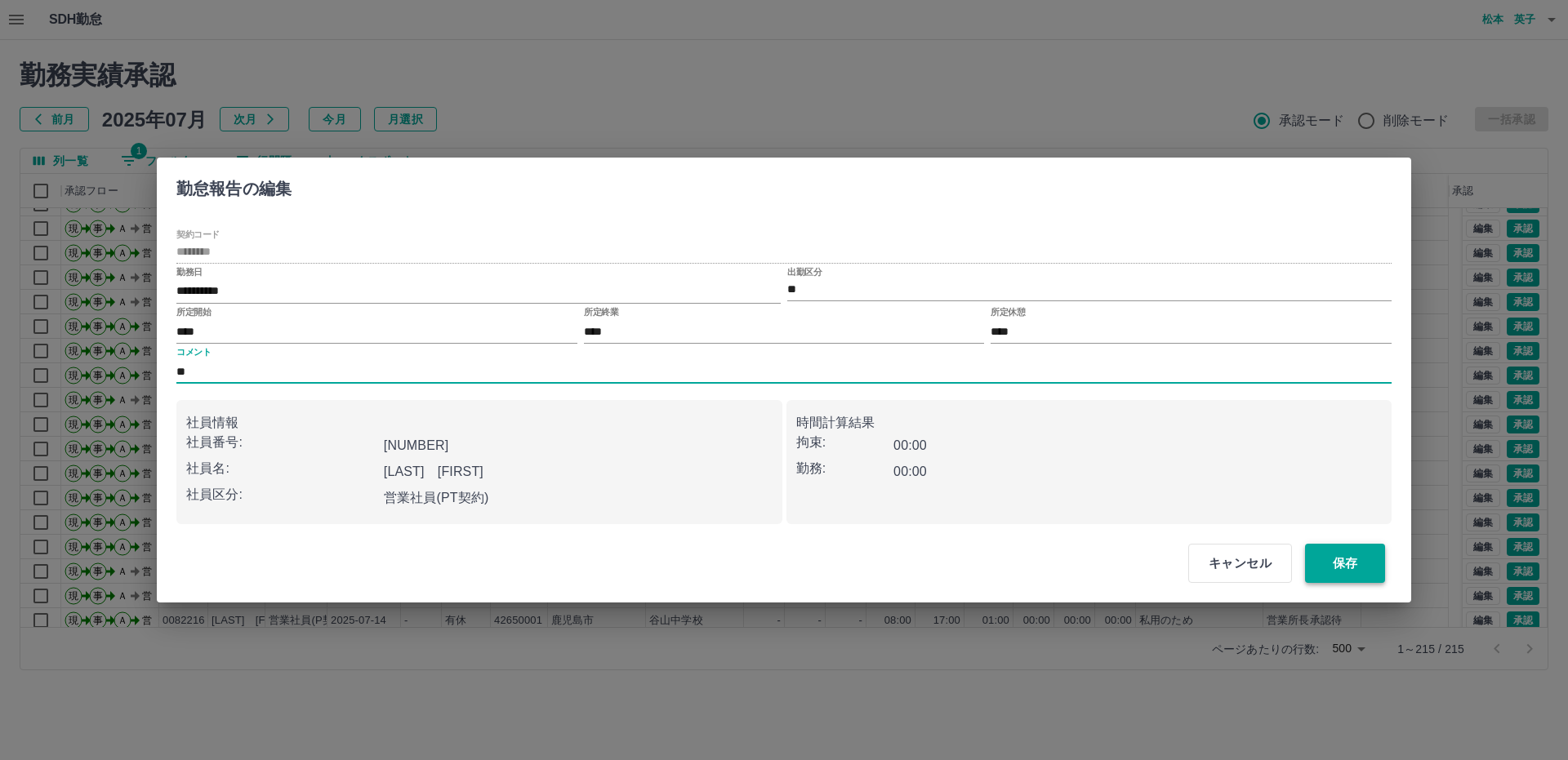 click on "保存" at bounding box center [1345, 563] 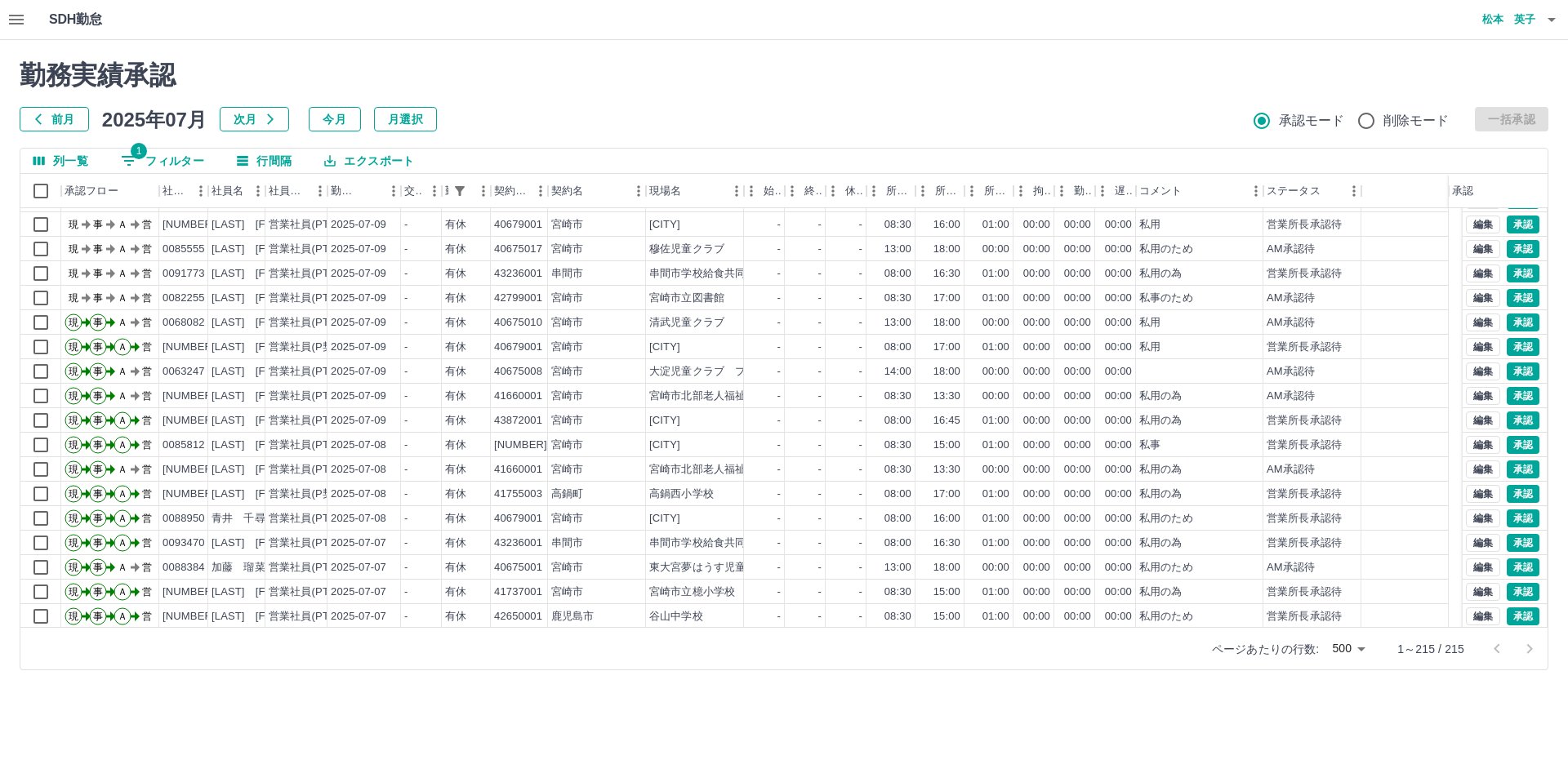 scroll, scrollTop: 4193, scrollLeft: 0, axis: vertical 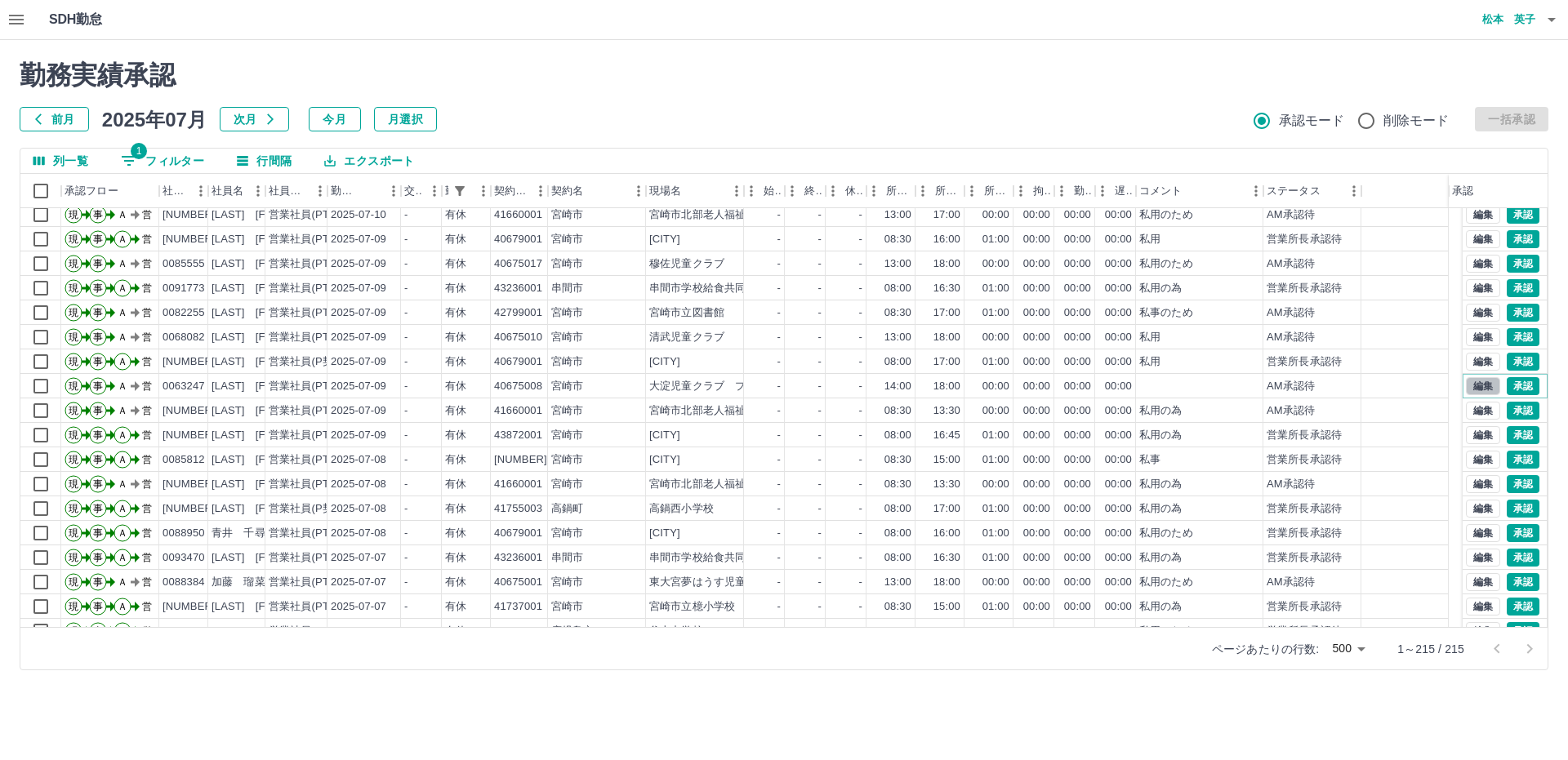 click on "編集" at bounding box center (1483, 386) 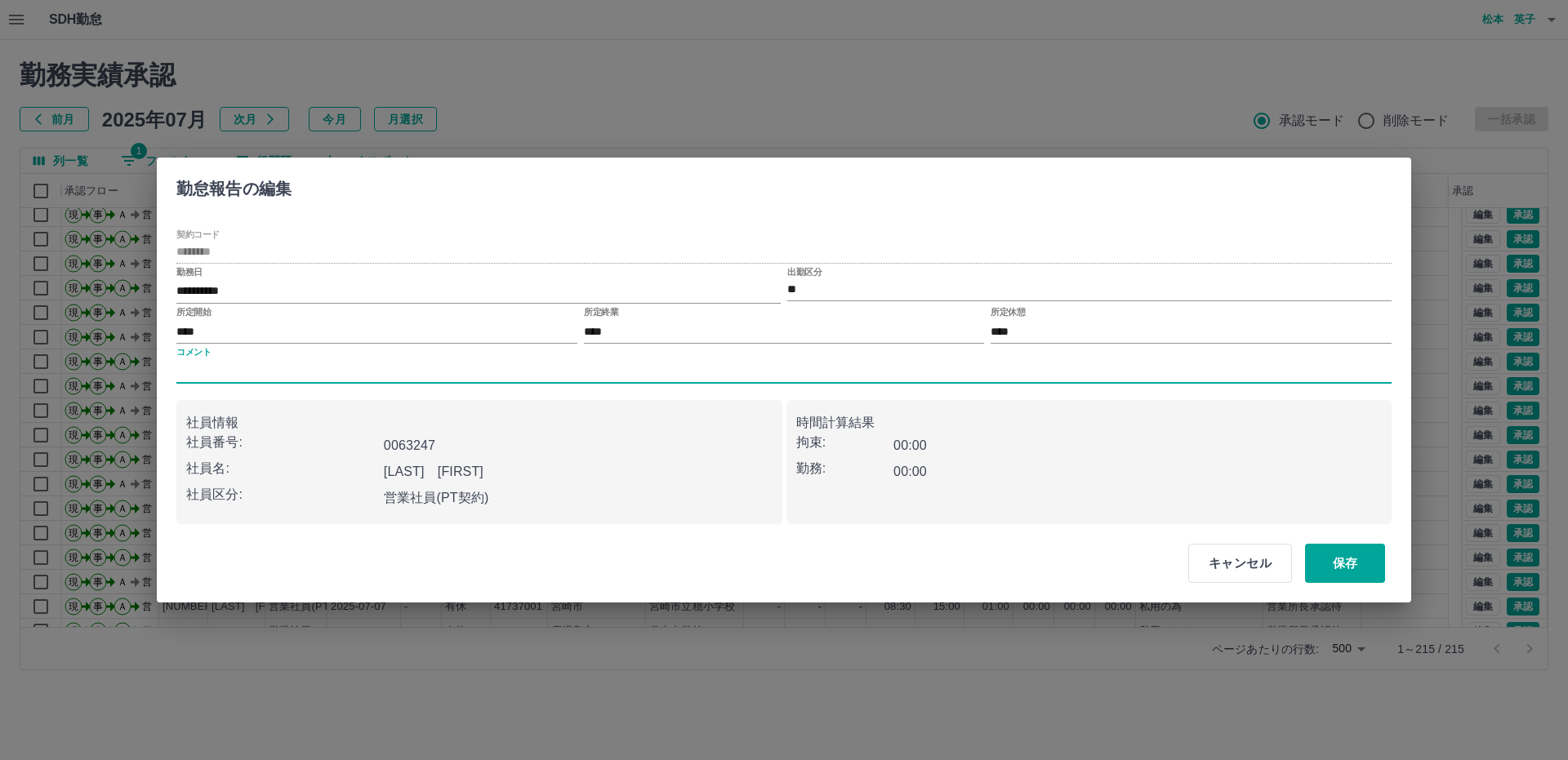 click on "コメント" at bounding box center (784, 371) 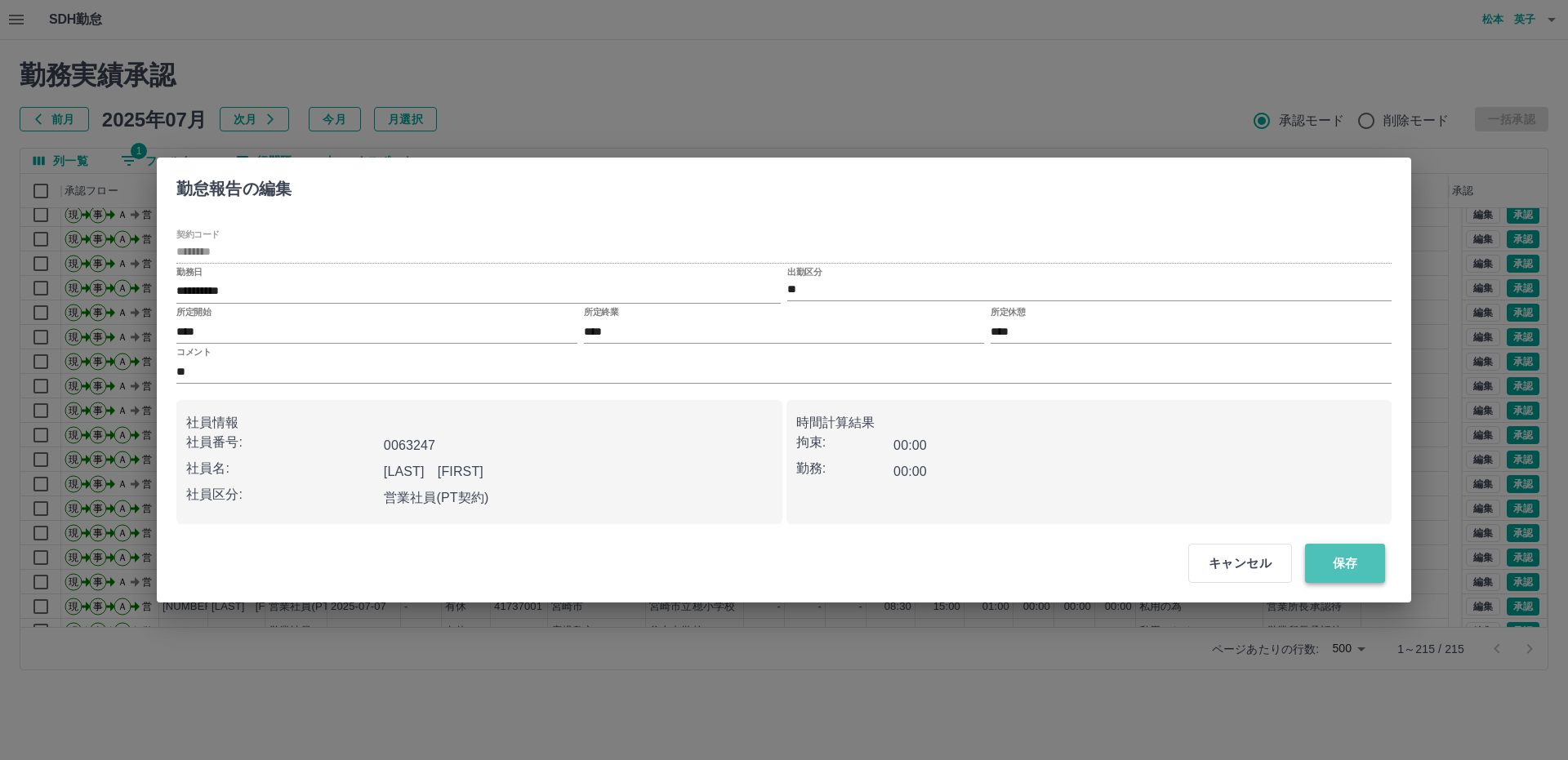 click on "保存" at bounding box center [1345, 563] 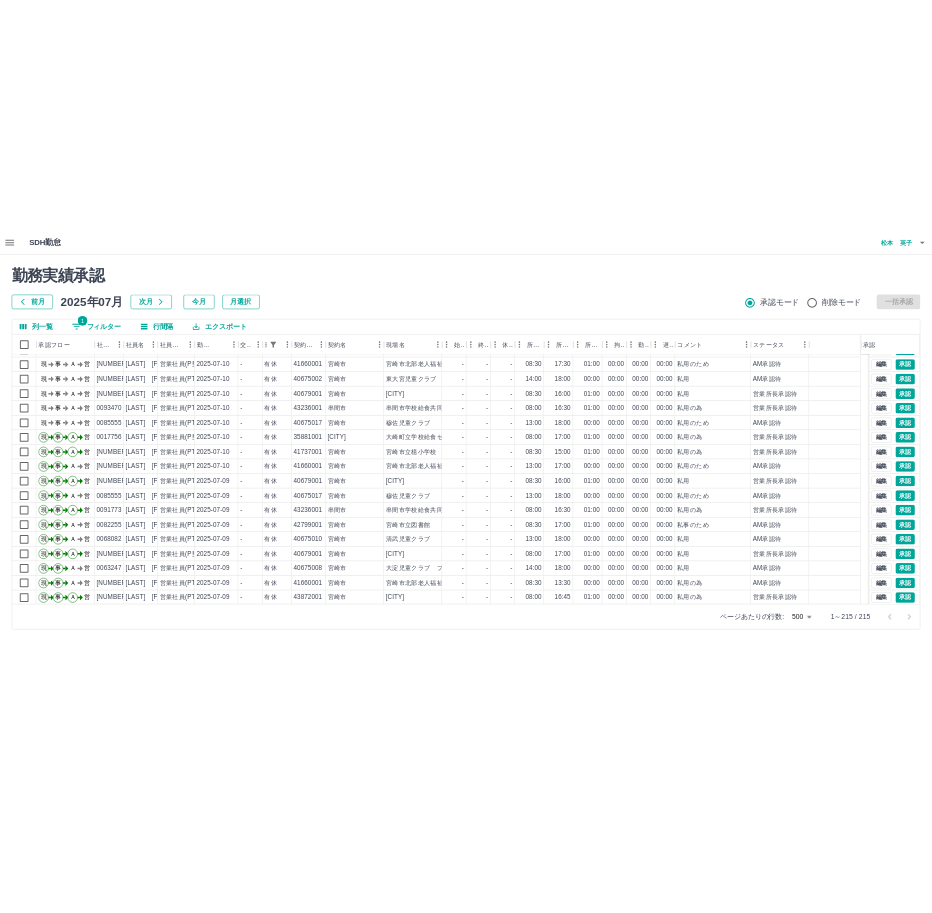 scroll, scrollTop: 4837, scrollLeft: 0, axis: vertical 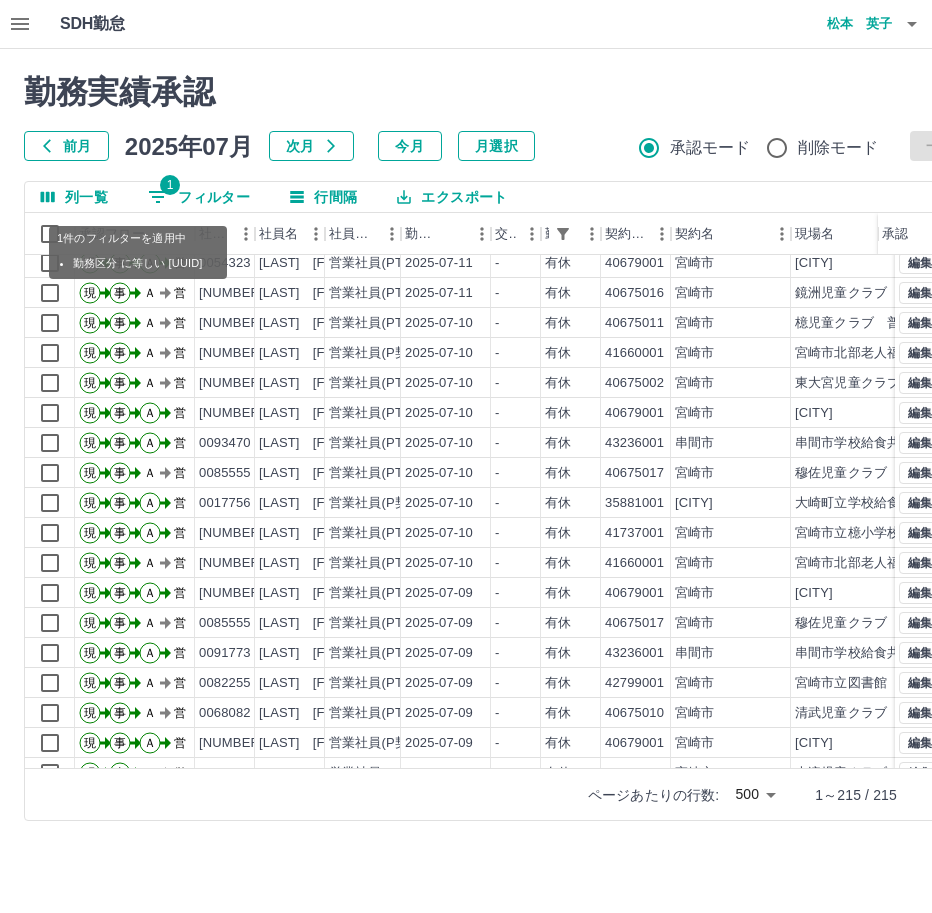 click on "1 フィルター" at bounding box center [199, 197] 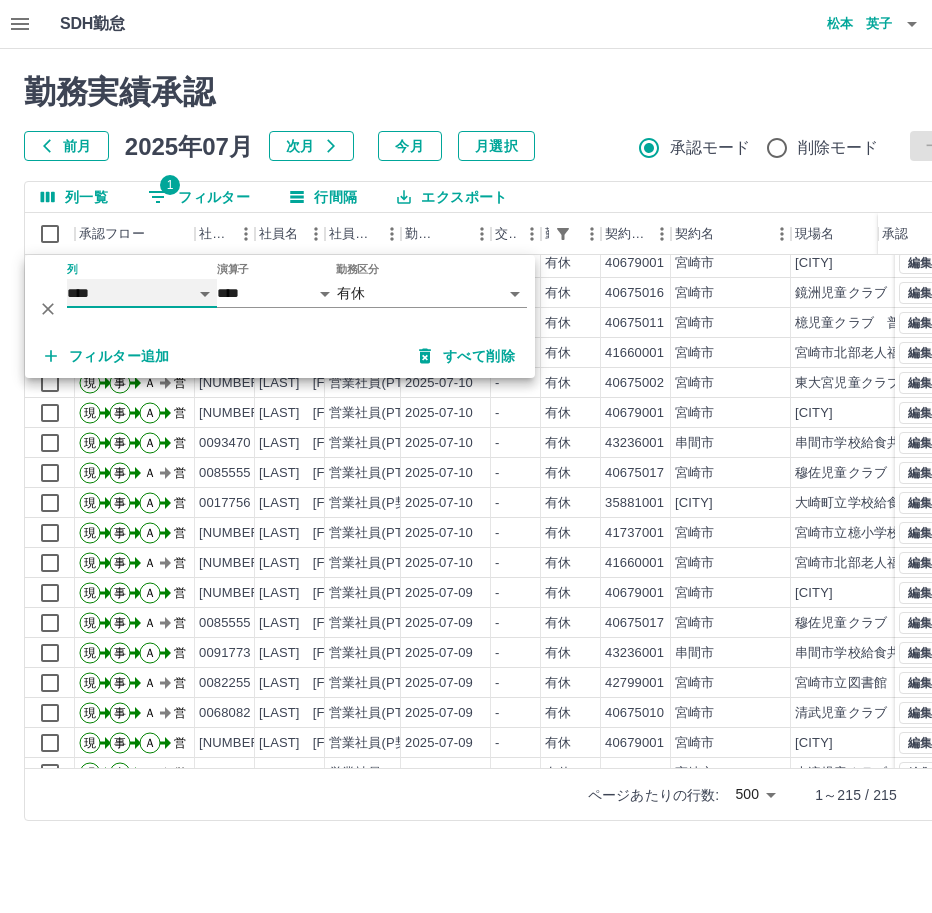 click on "**** *** **** *** *** **** ***** *** *** ** ** ** **** **** **** ** ** *** **** *****" at bounding box center [142, 293] 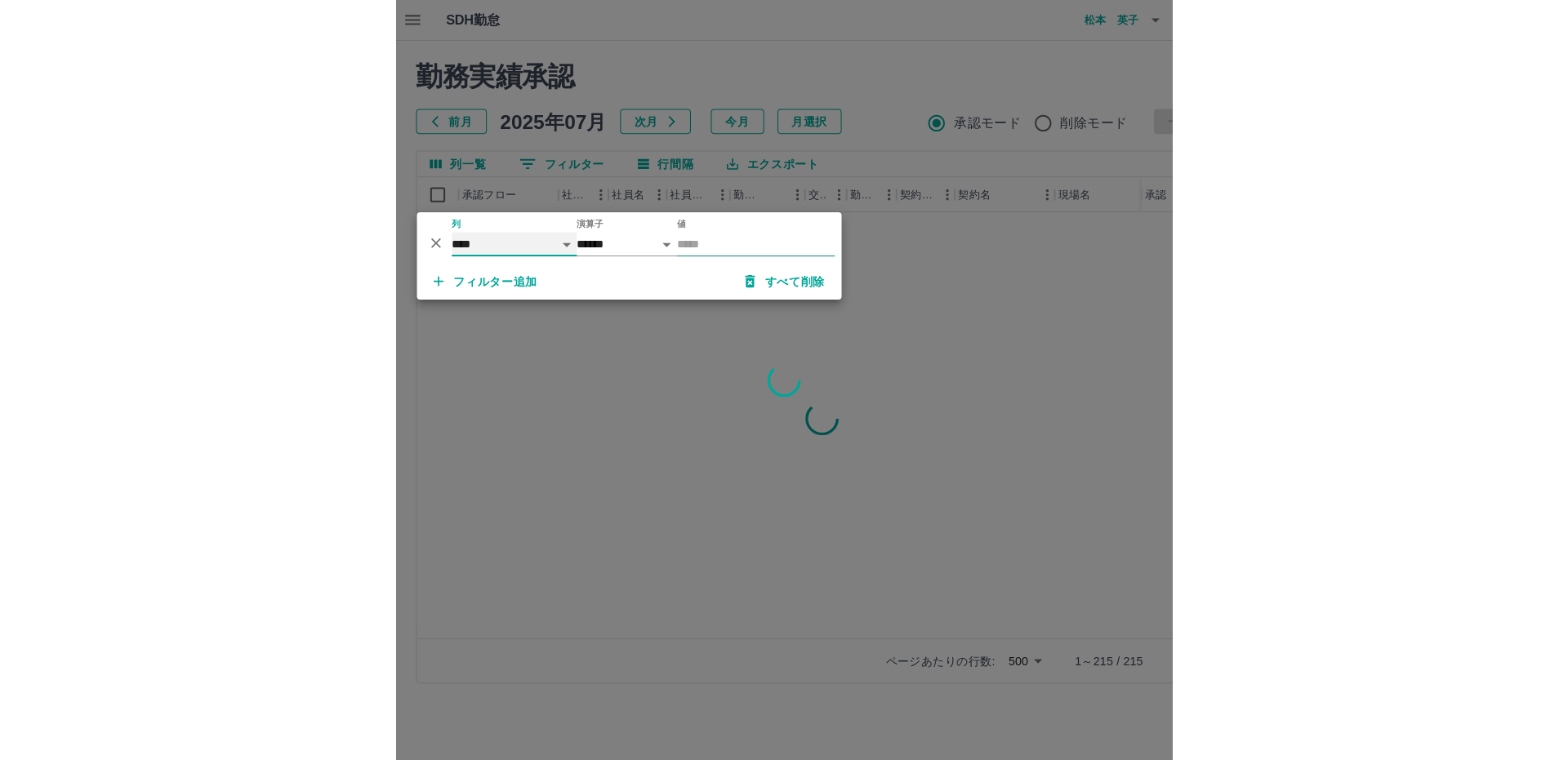 scroll, scrollTop: 0, scrollLeft: 0, axis: both 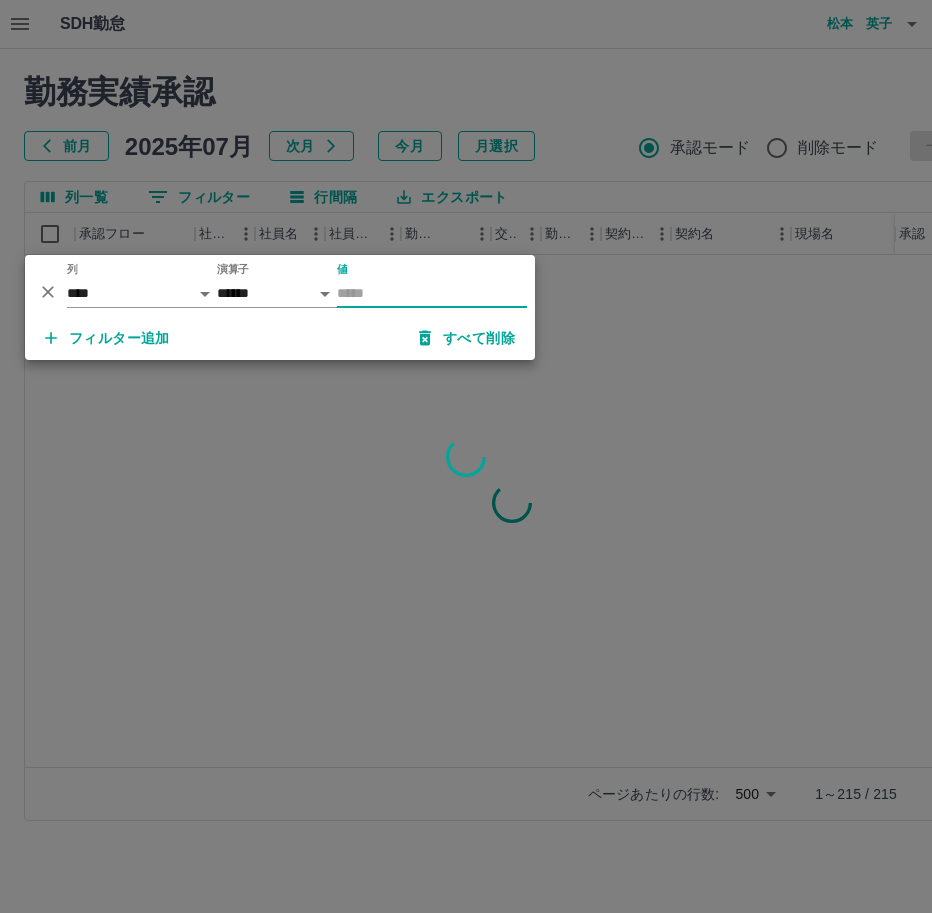 click on "値" at bounding box center (432, 293) 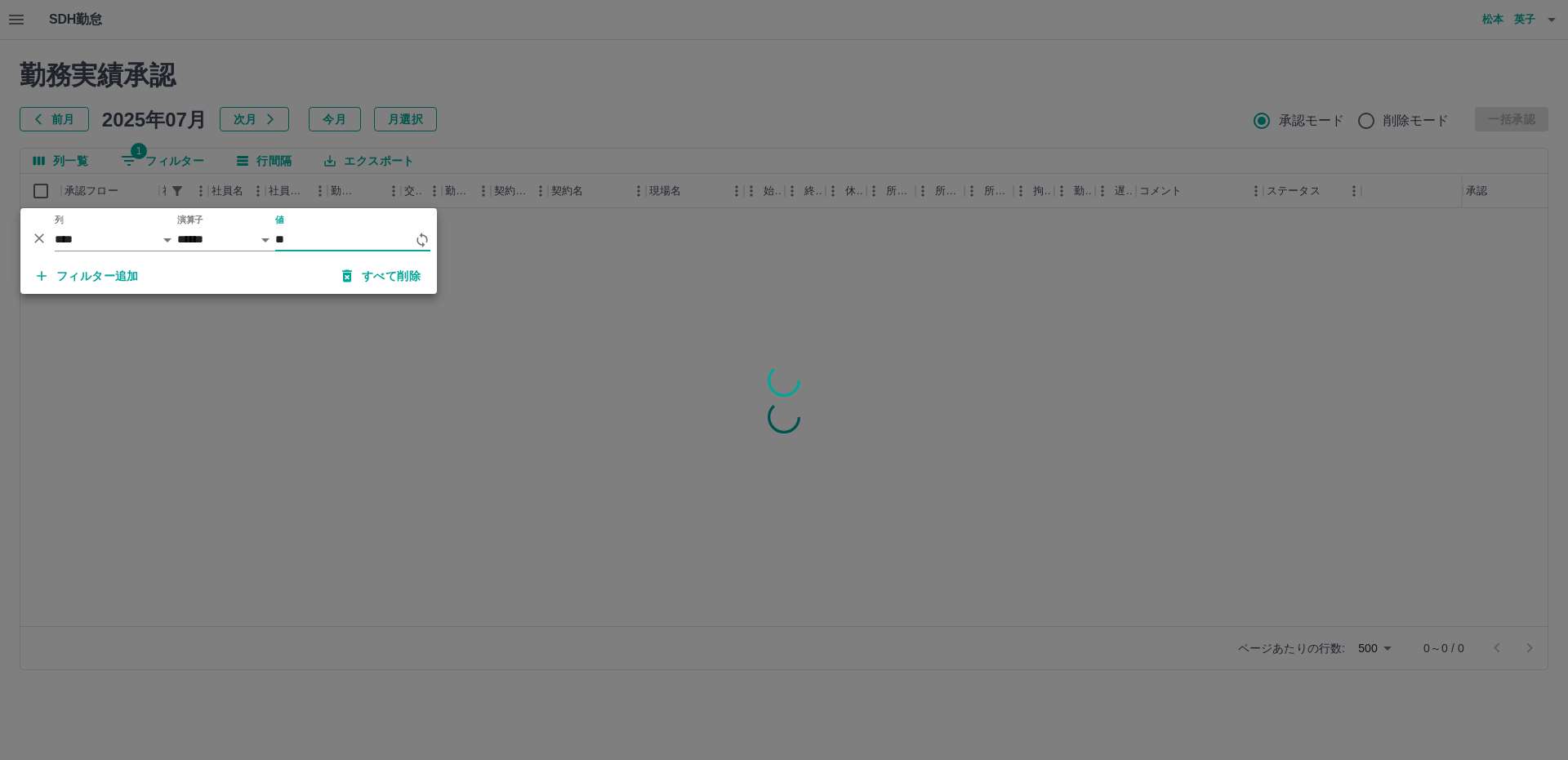type on "*" 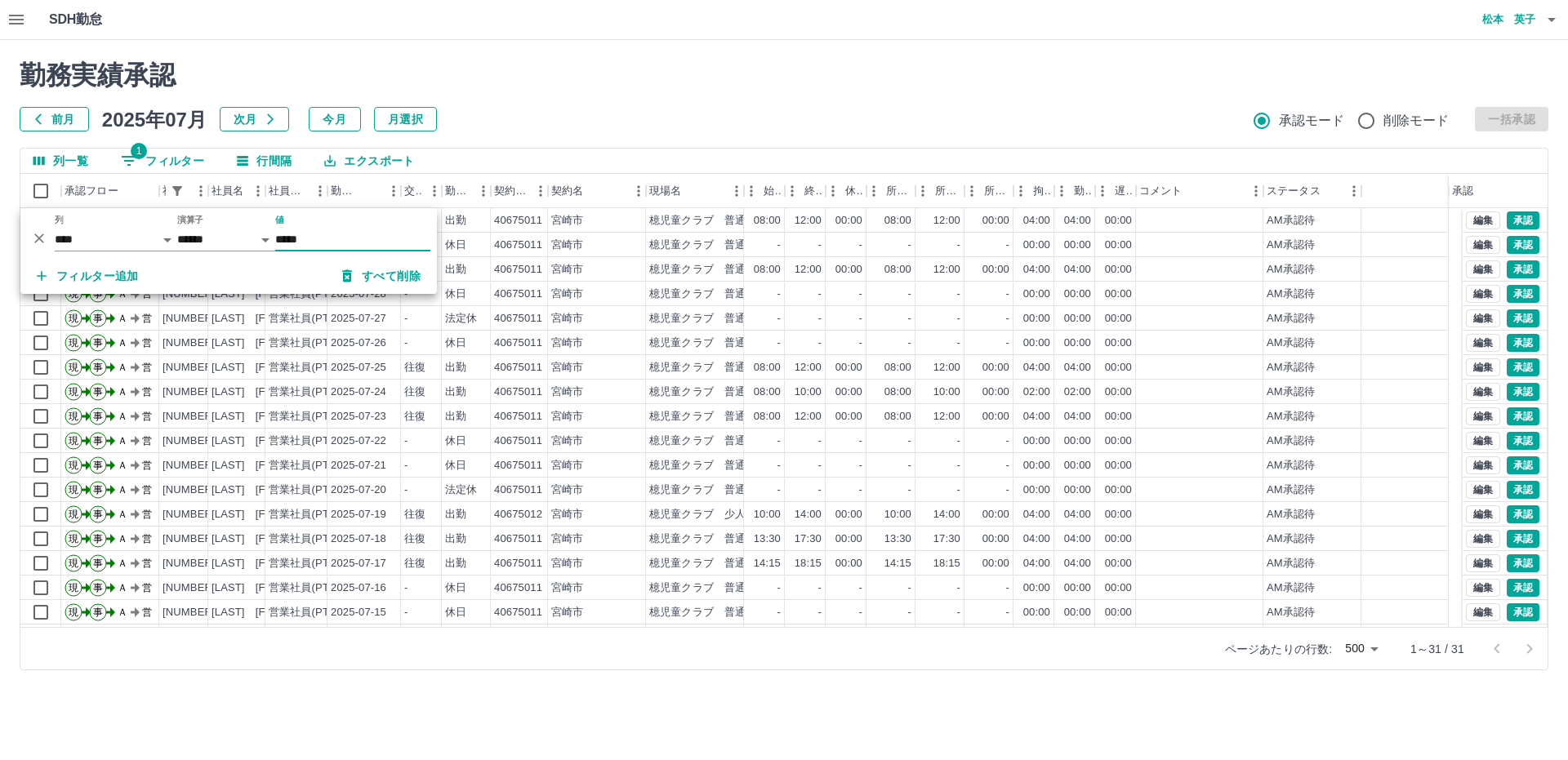 type on "*****" 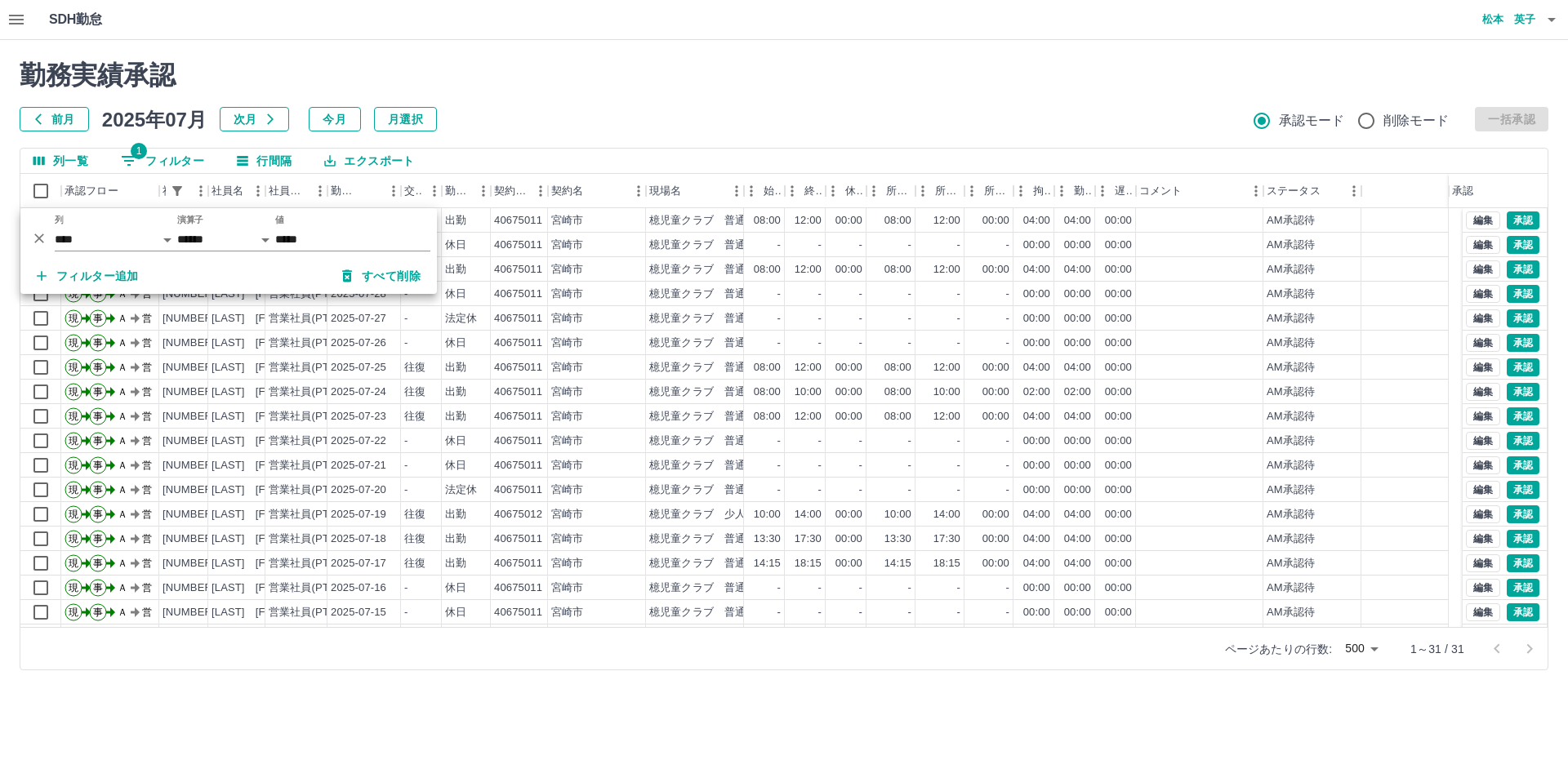 click on "勤務実績承認 前月 2025年07月 次月 今月 月選択 承認モード 削除モード 一括承認" at bounding box center [784, 96] 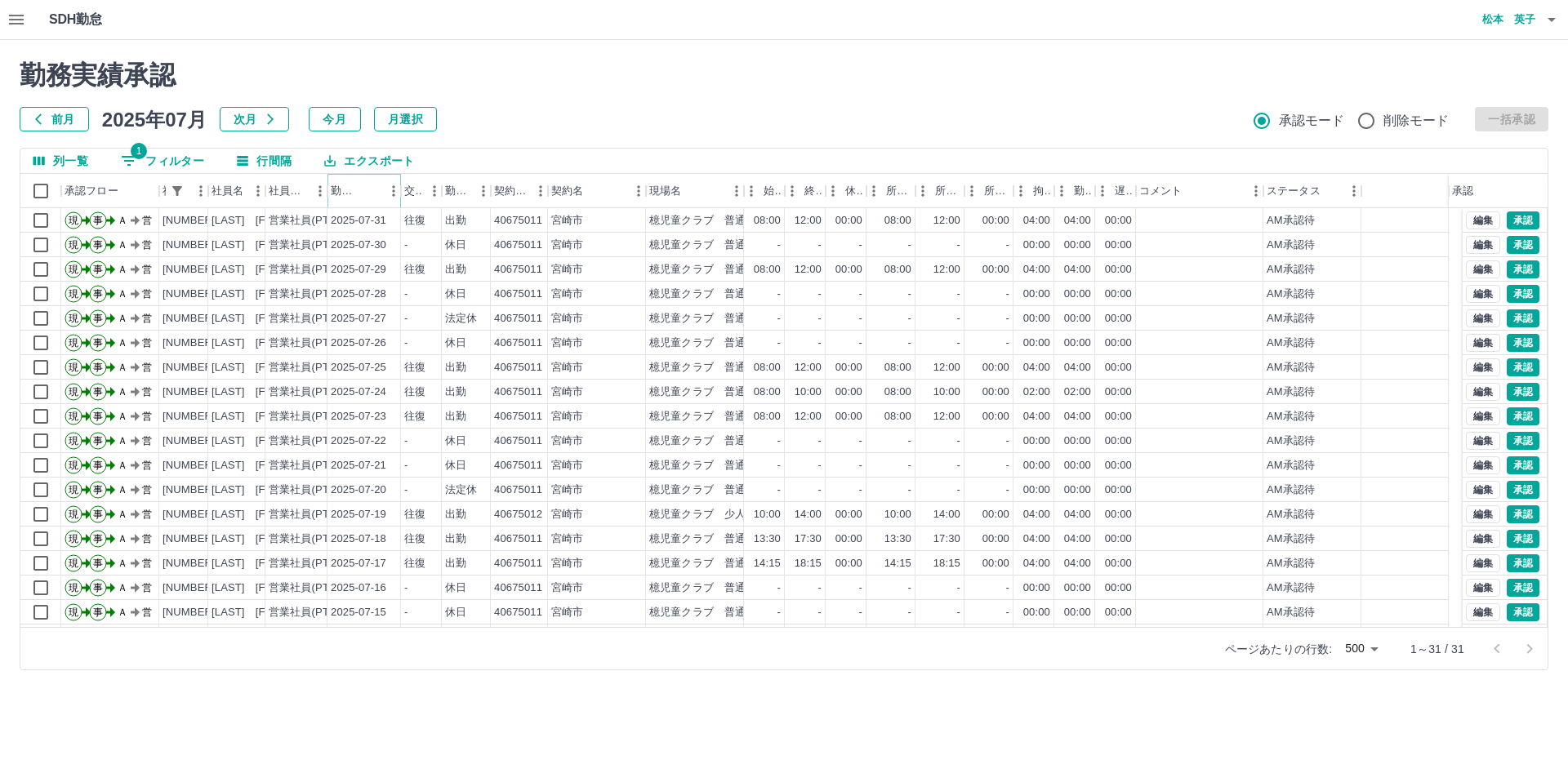 click 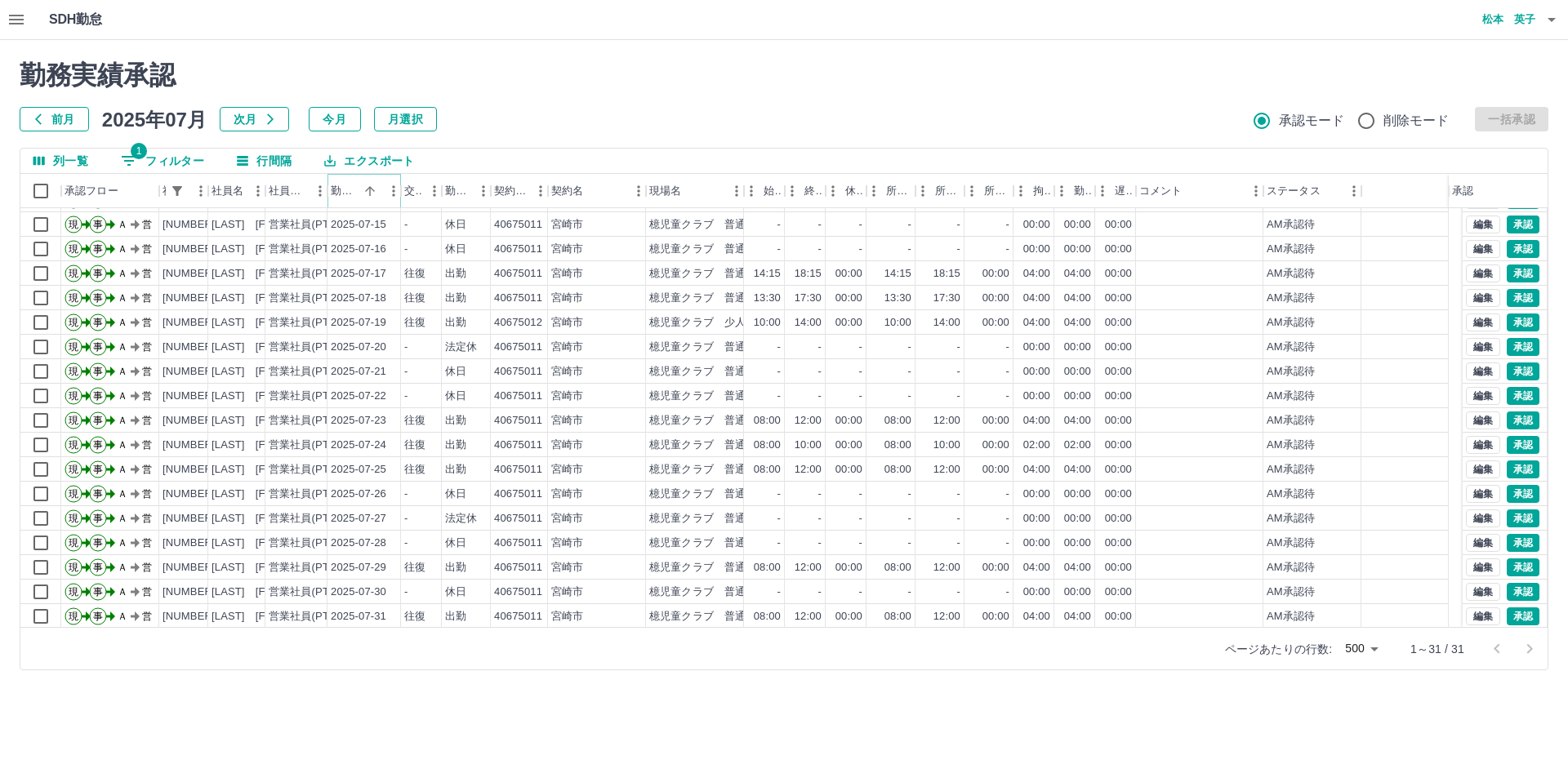 scroll, scrollTop: 340, scrollLeft: 0, axis: vertical 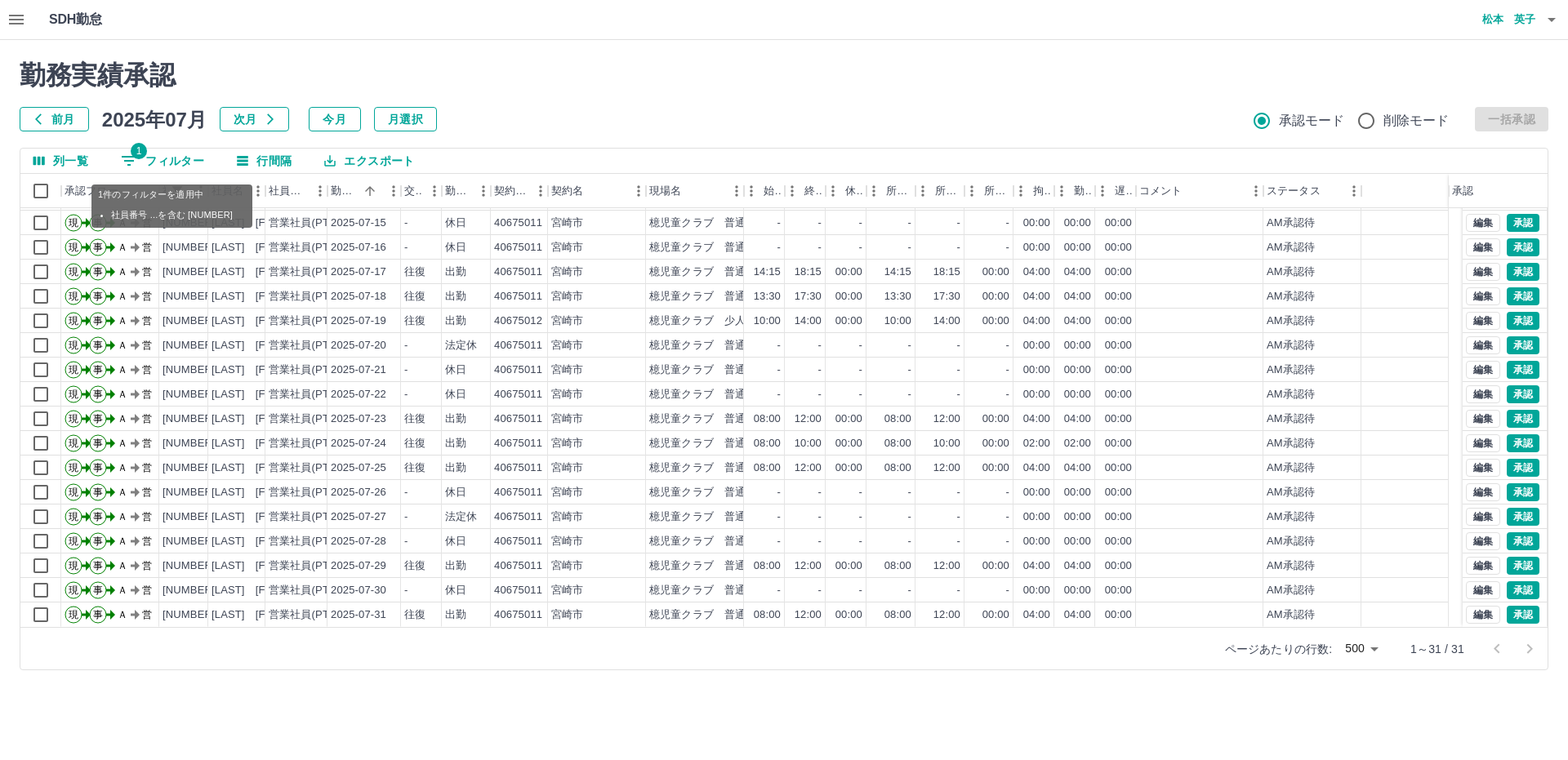 click on "1 フィルター" at bounding box center (163, 161) 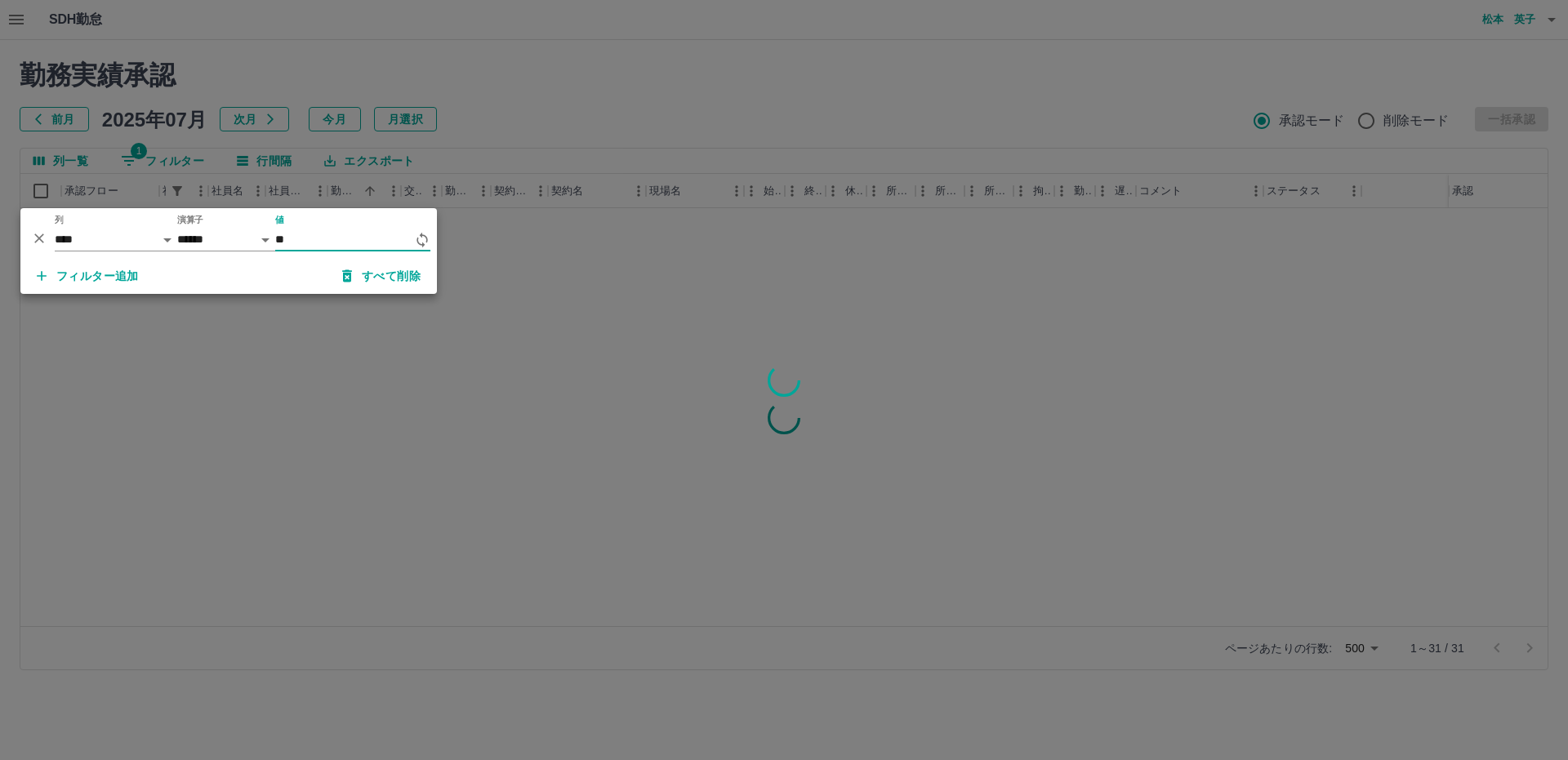 scroll, scrollTop: 0, scrollLeft: 0, axis: both 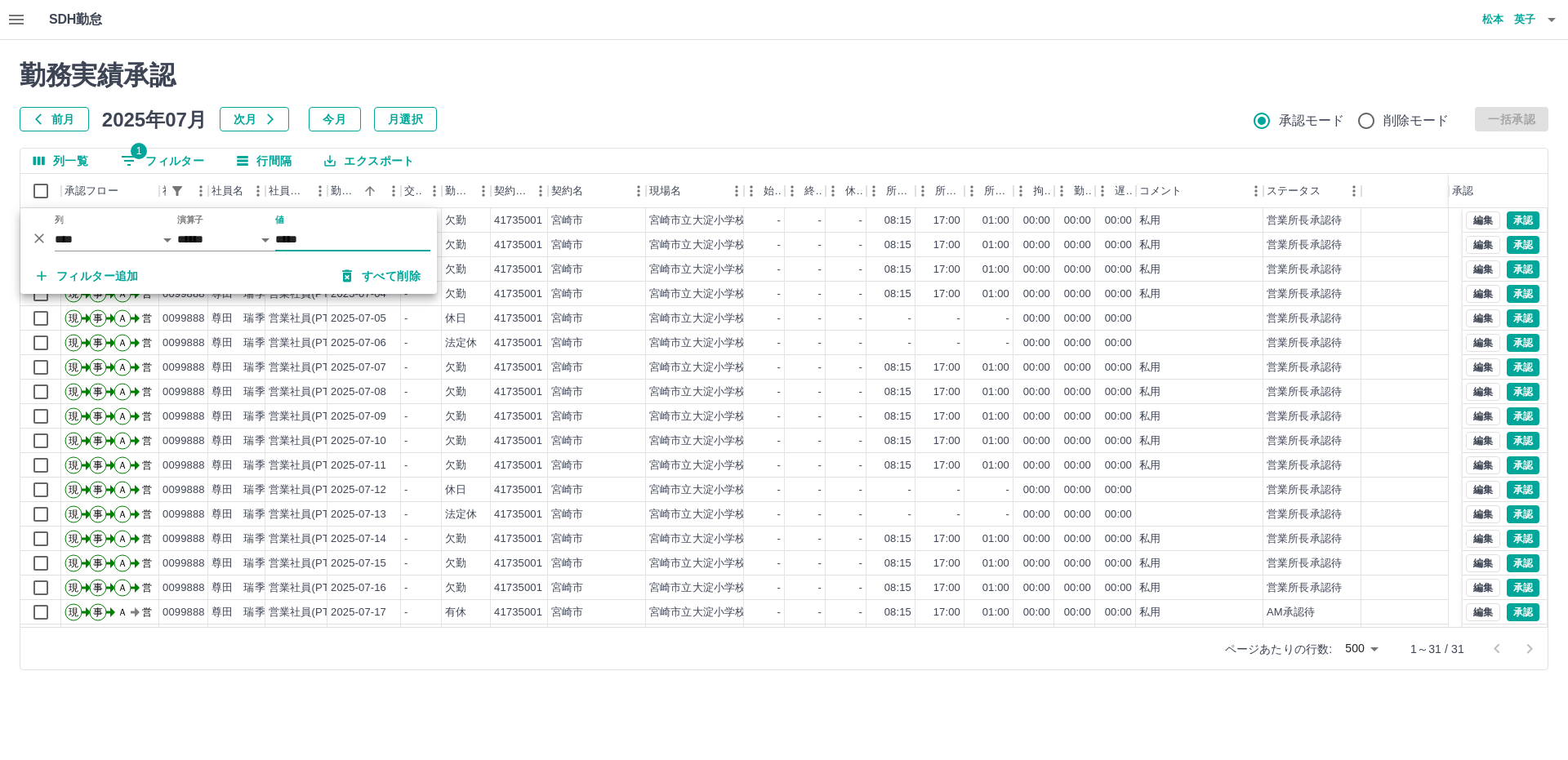 type on "*****" 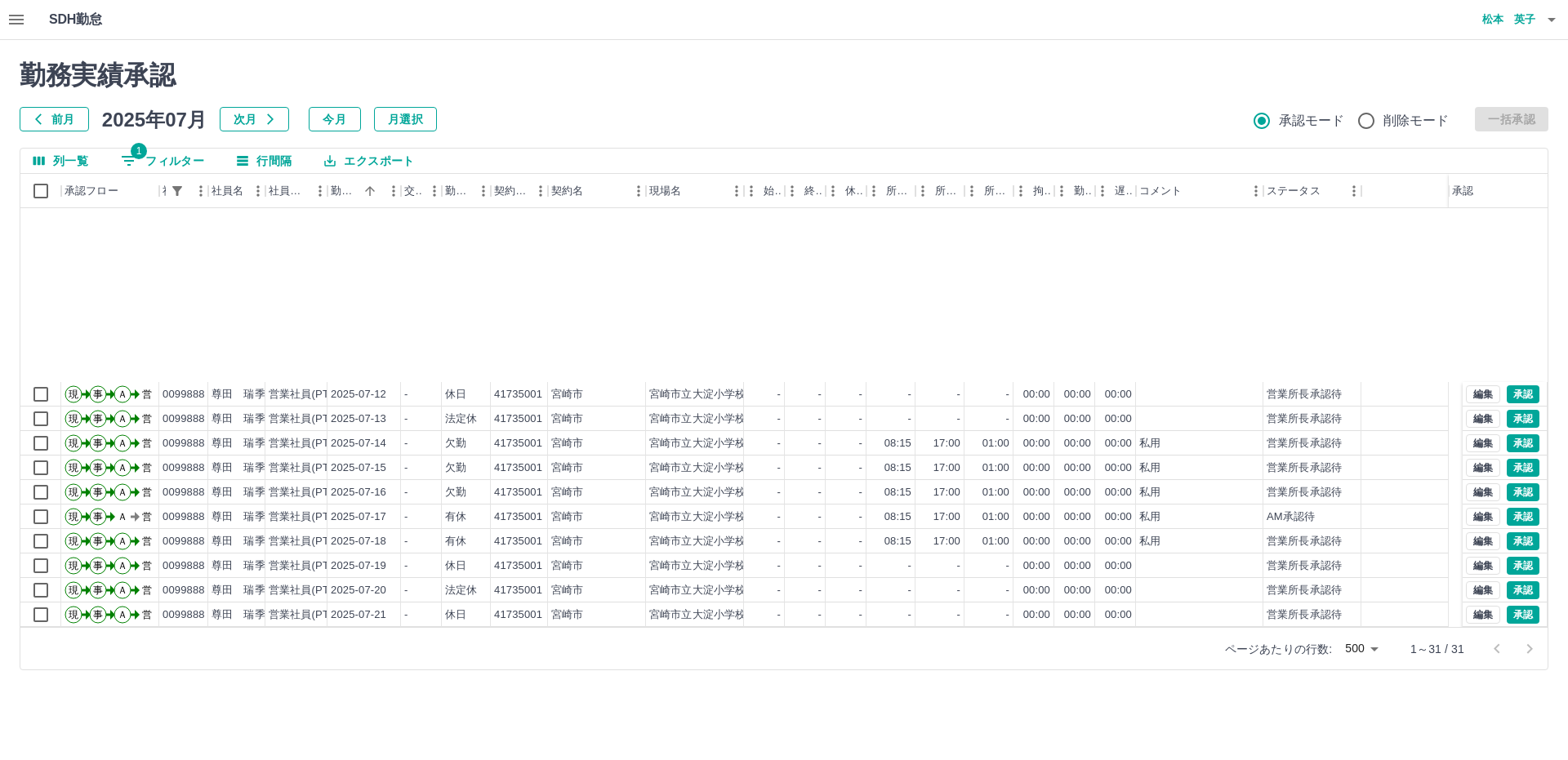 scroll, scrollTop: 340, scrollLeft: 0, axis: vertical 